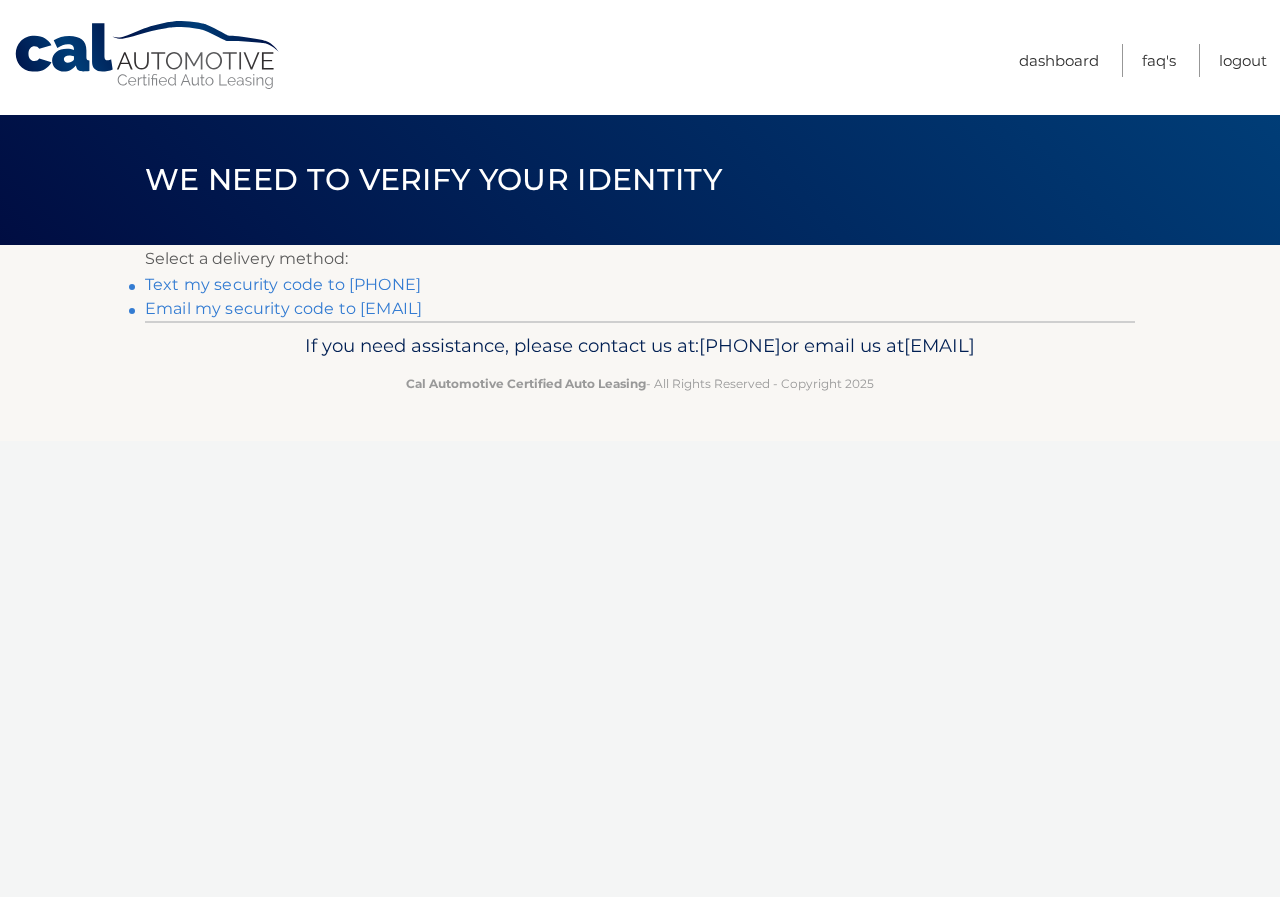 scroll, scrollTop: 0, scrollLeft: 0, axis: both 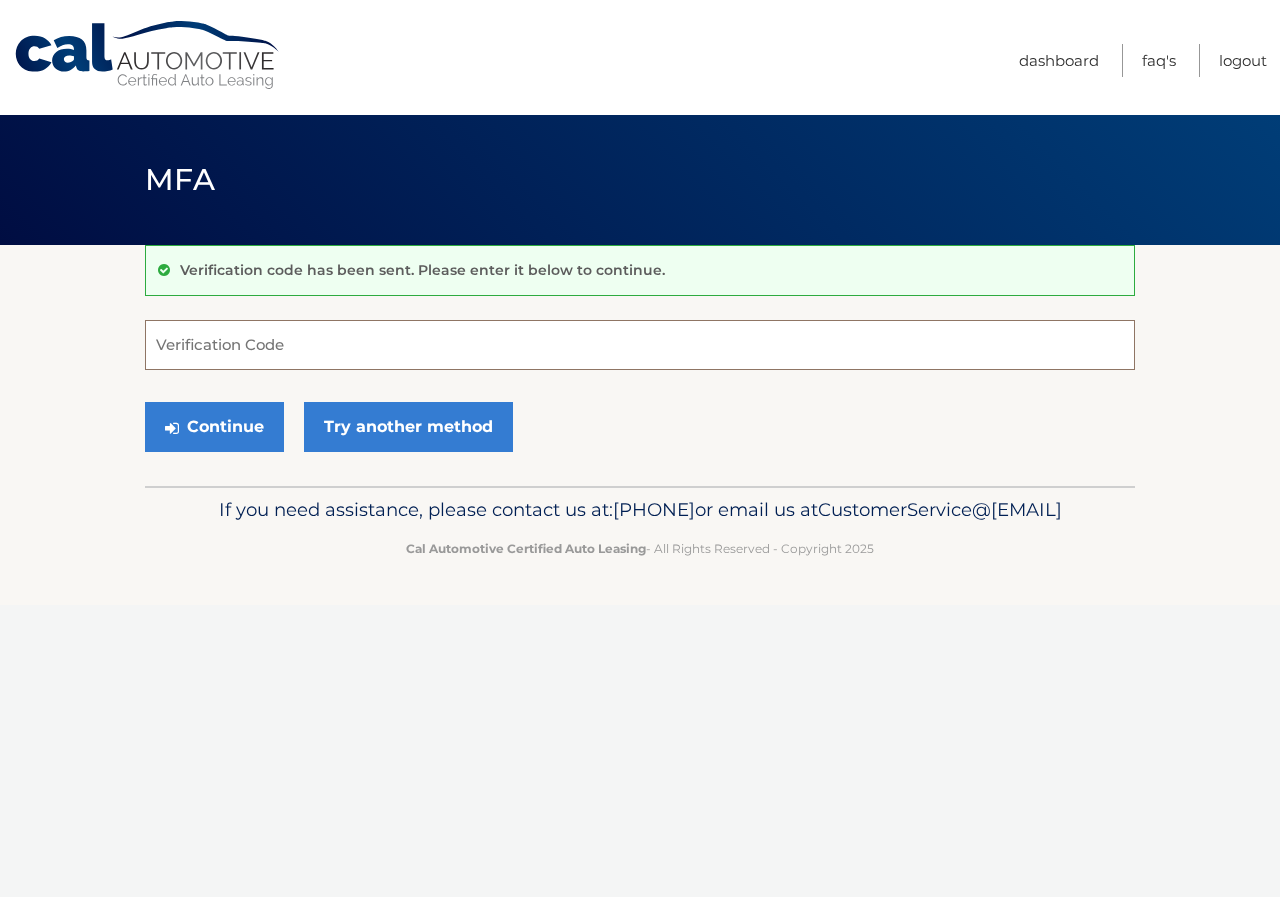 click on "Verification Code" at bounding box center (640, 345) 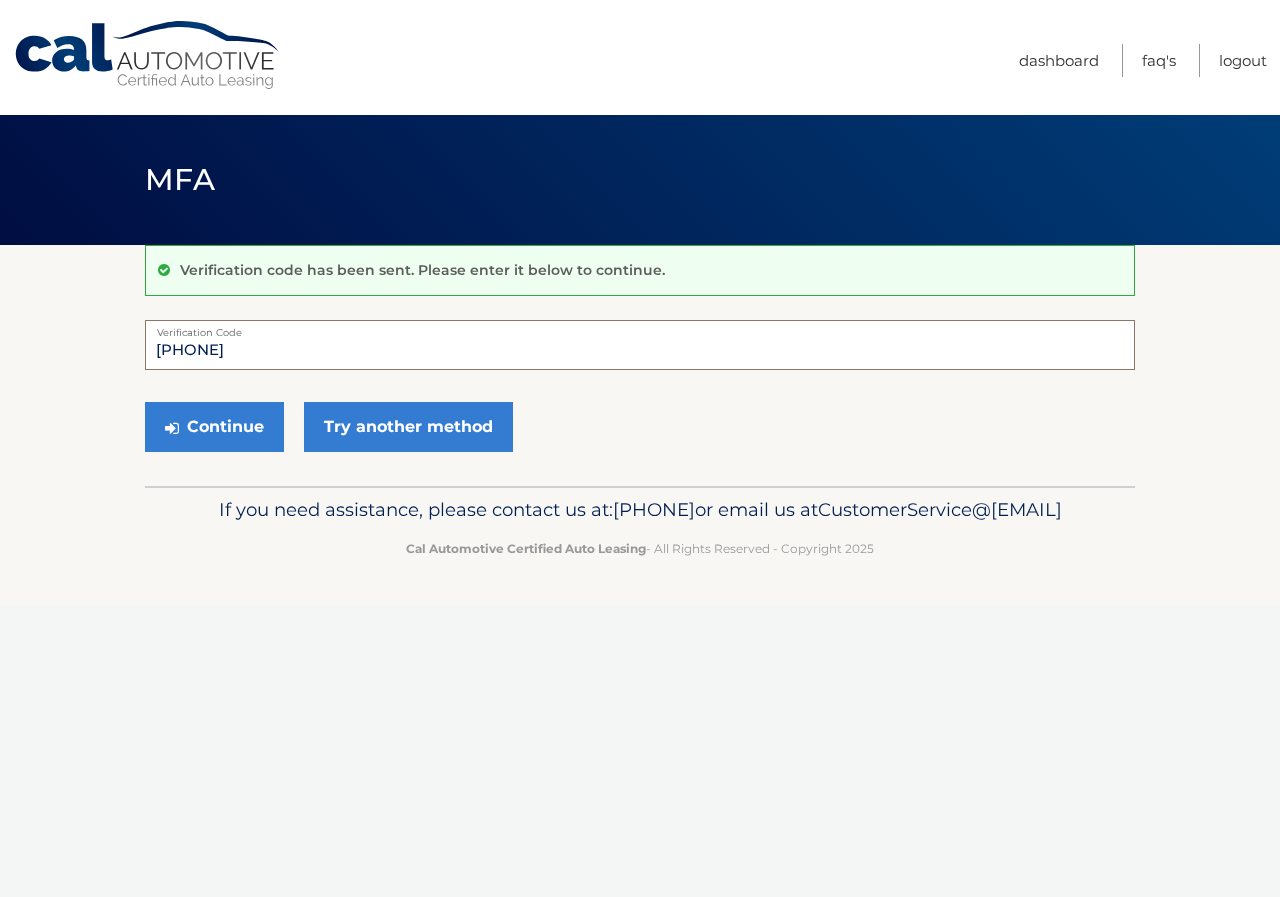 type on "880588" 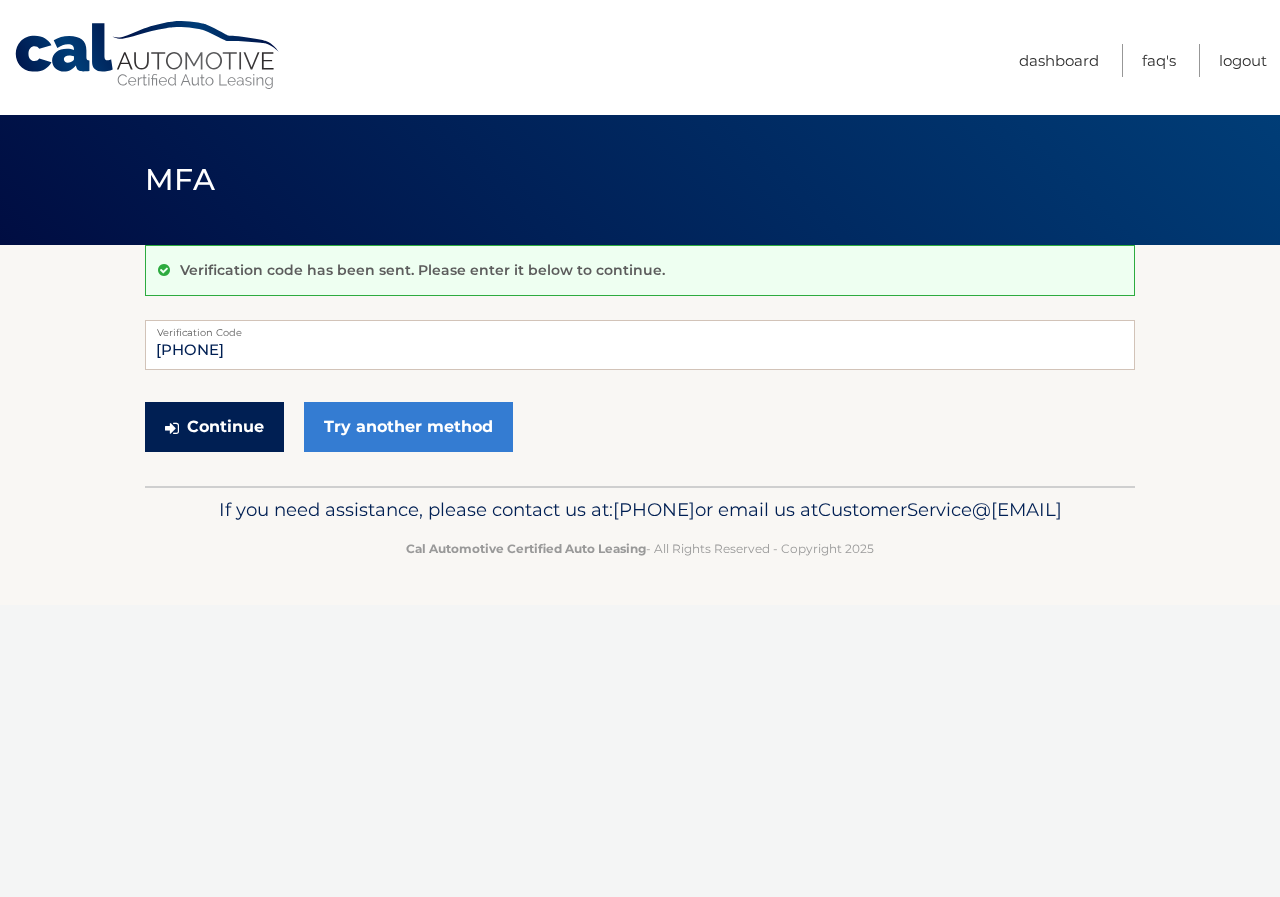 click on "Continue" at bounding box center (214, 427) 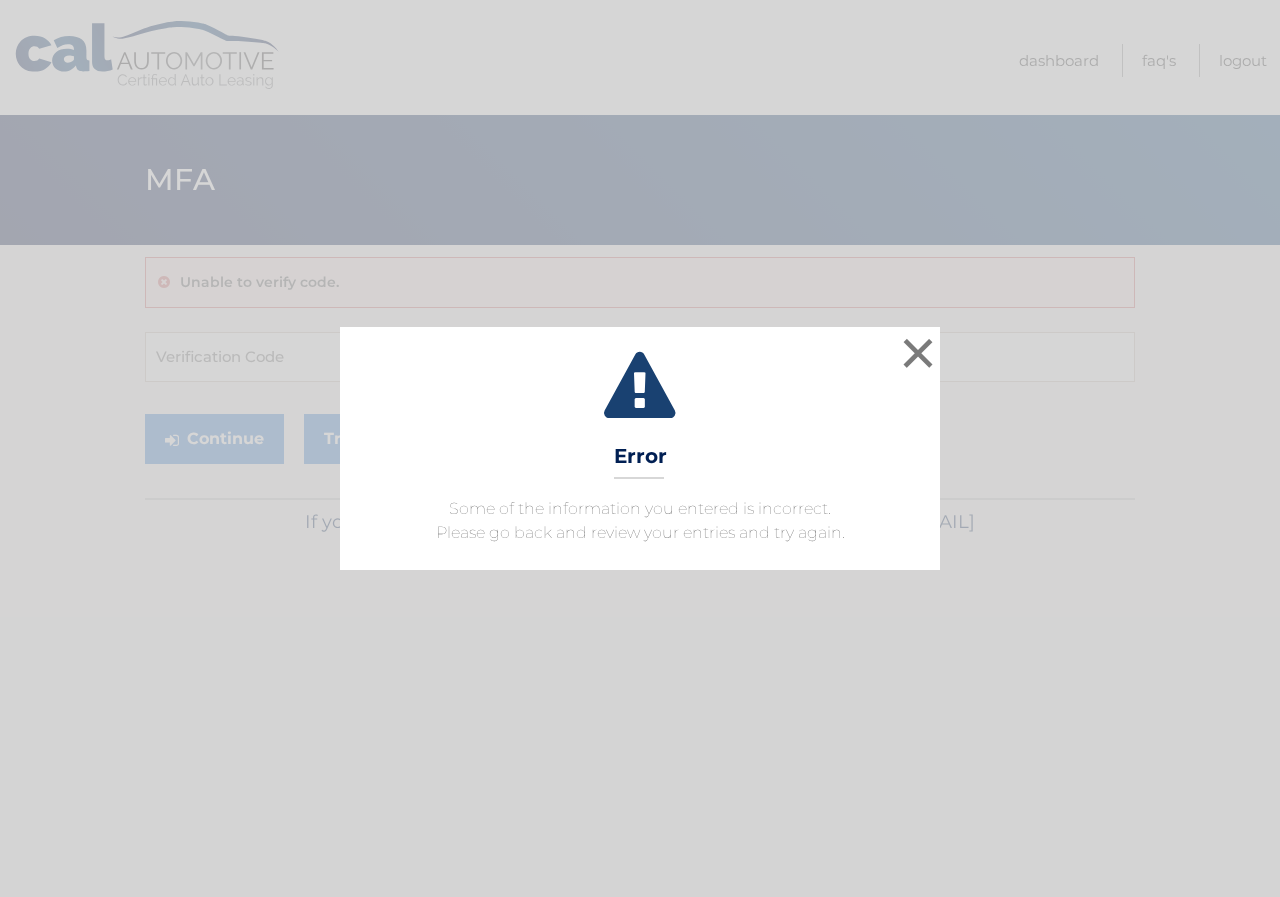scroll, scrollTop: 0, scrollLeft: 0, axis: both 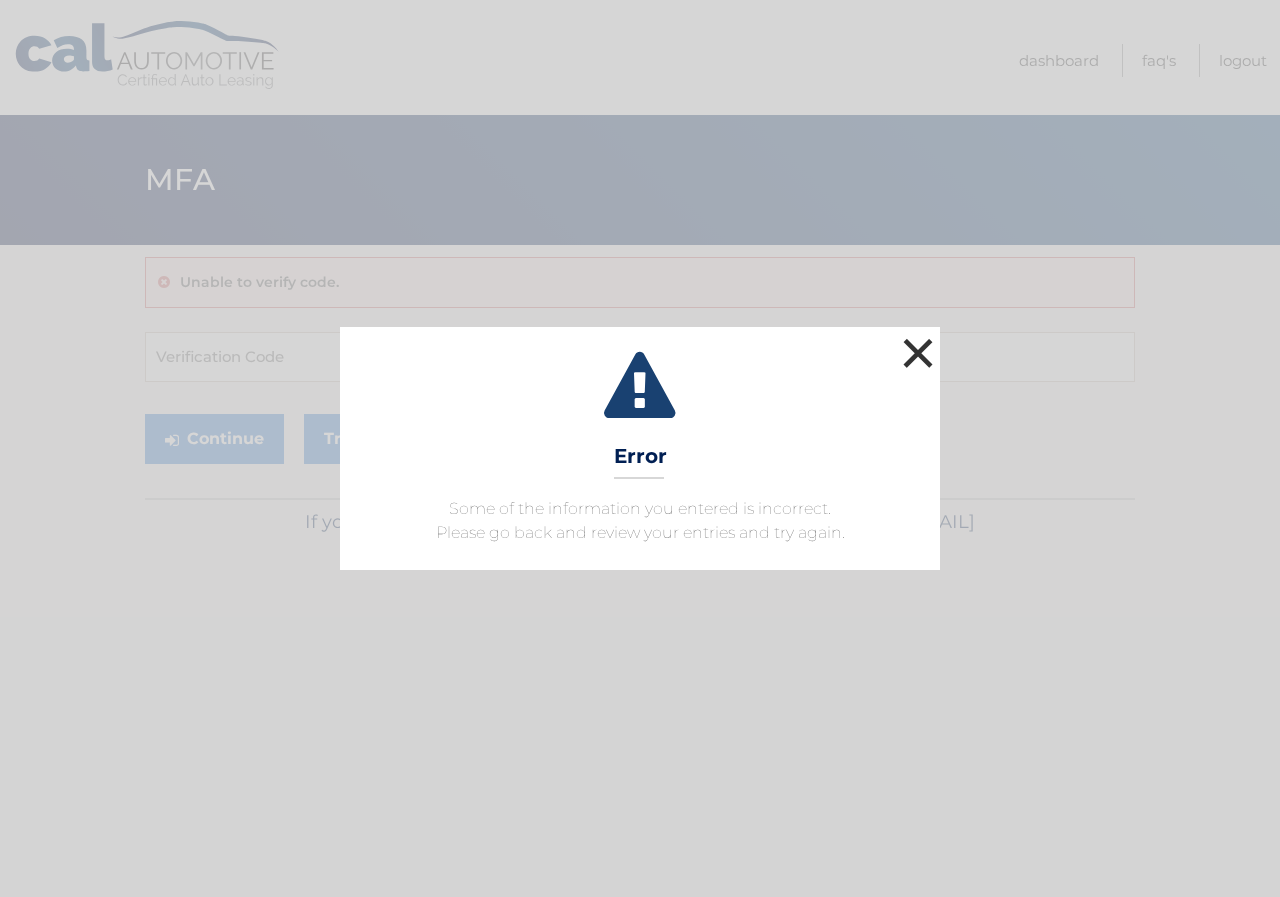 click on "×" at bounding box center (918, 353) 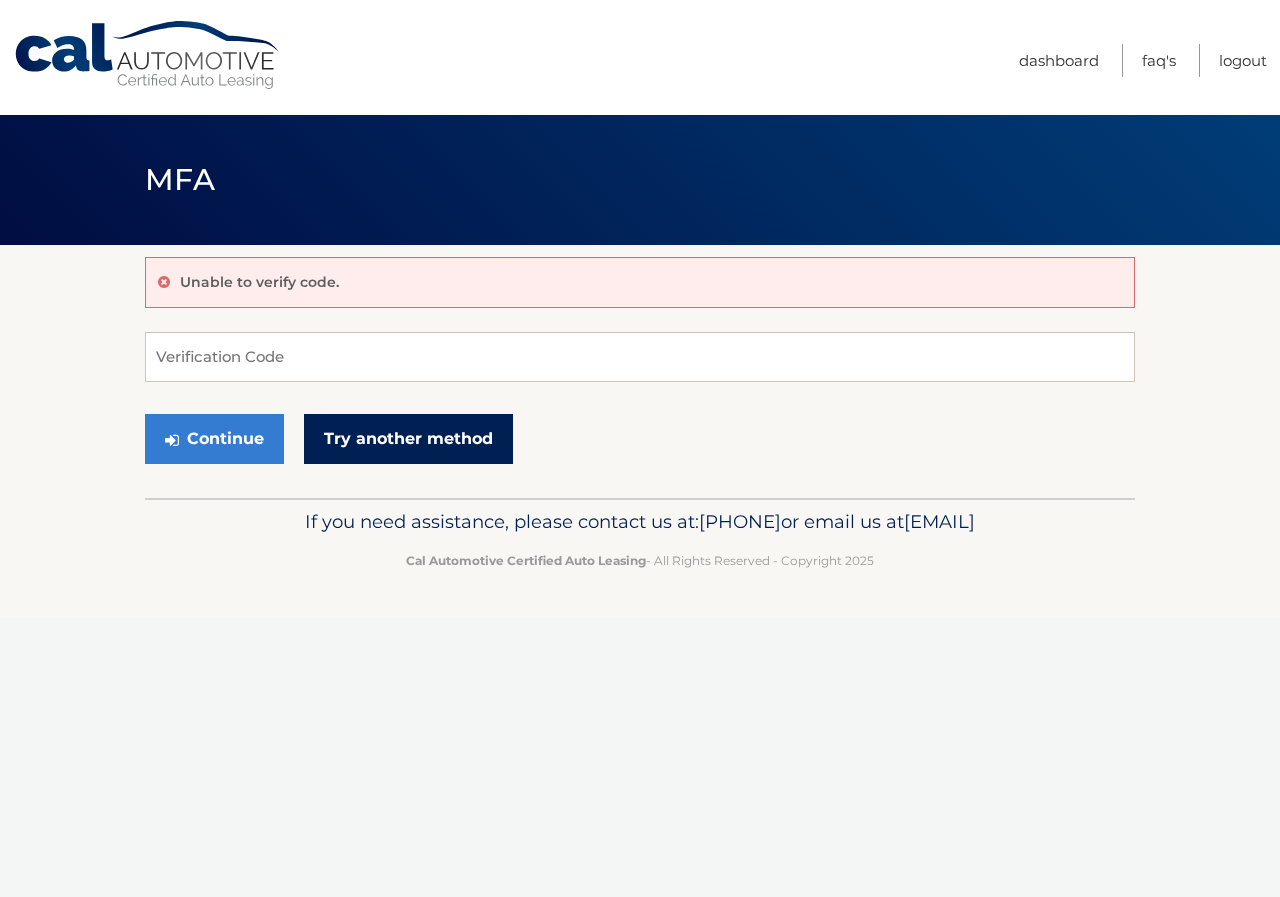 click on "Try another method" at bounding box center [408, 439] 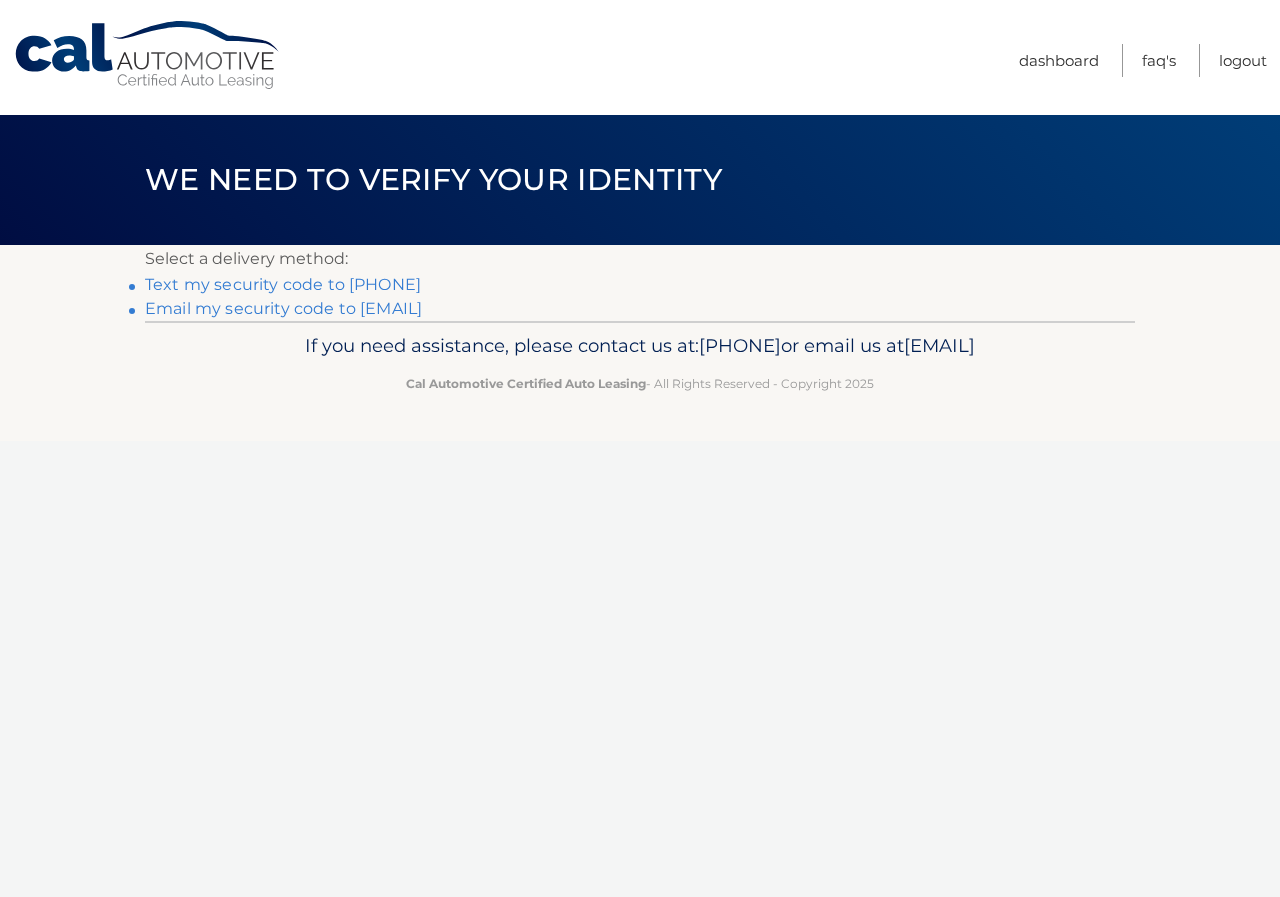 scroll, scrollTop: 0, scrollLeft: 0, axis: both 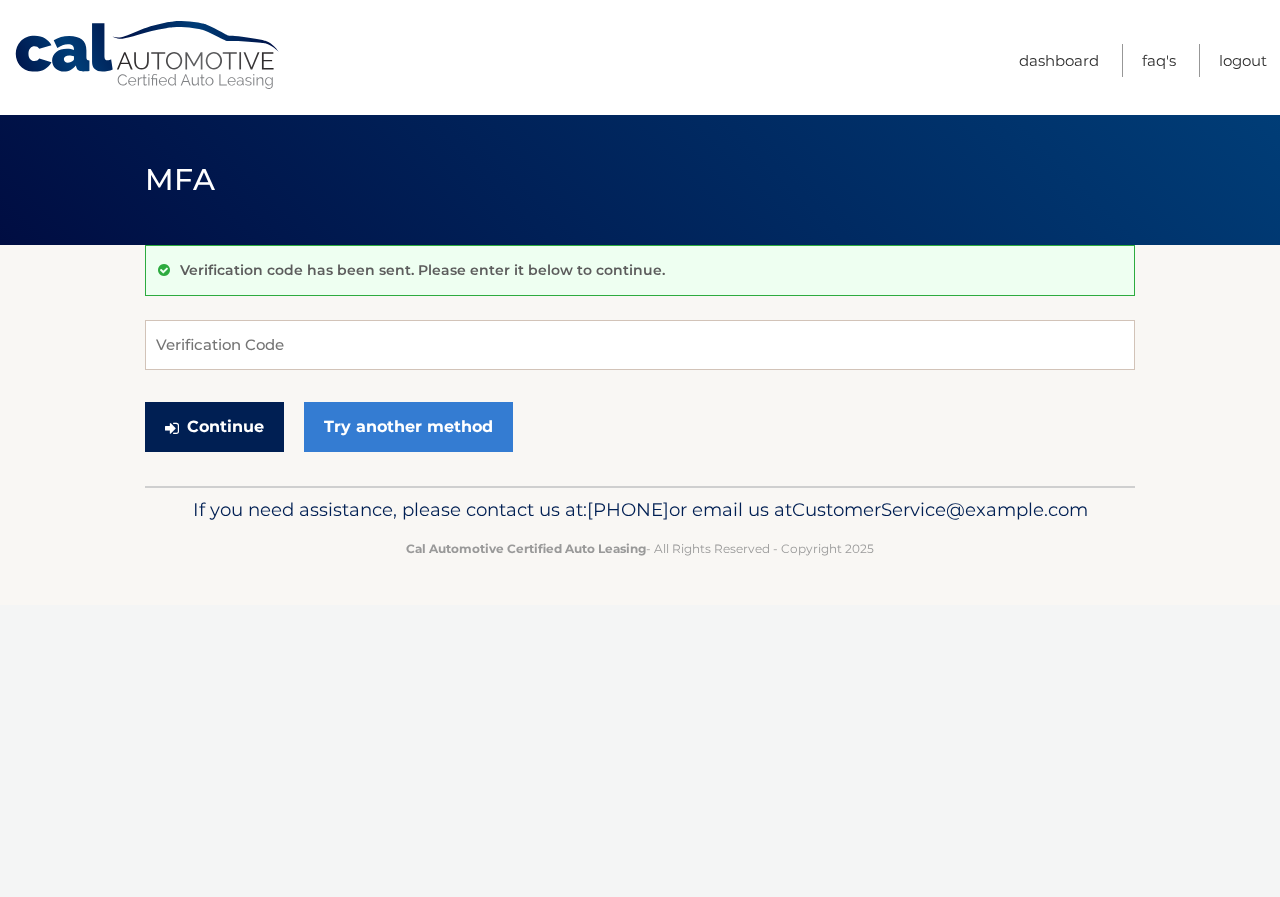 click on "Continue" at bounding box center [214, 427] 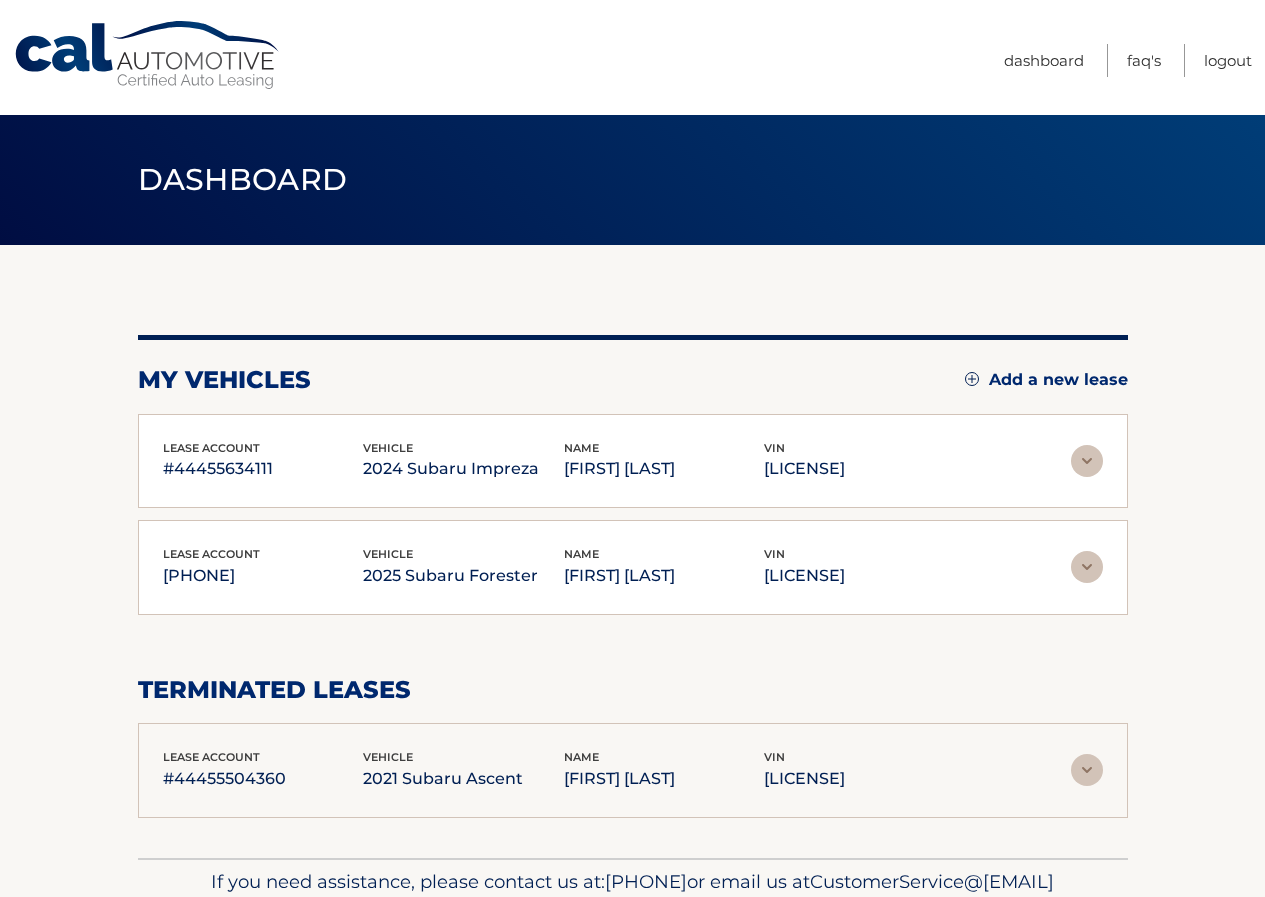 scroll, scrollTop: 0, scrollLeft: 0, axis: both 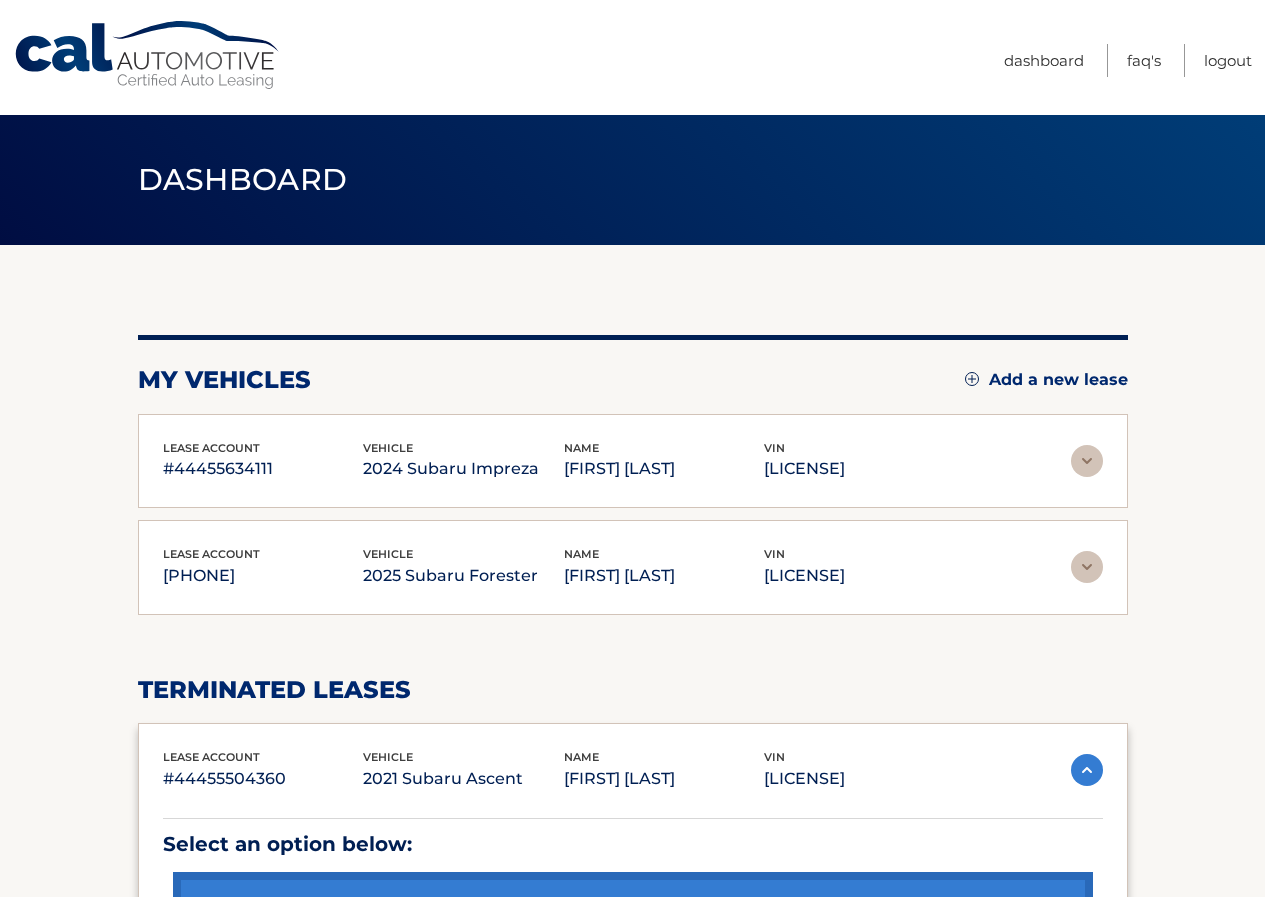 click on "2025 Subaru Forester" at bounding box center (463, 576) 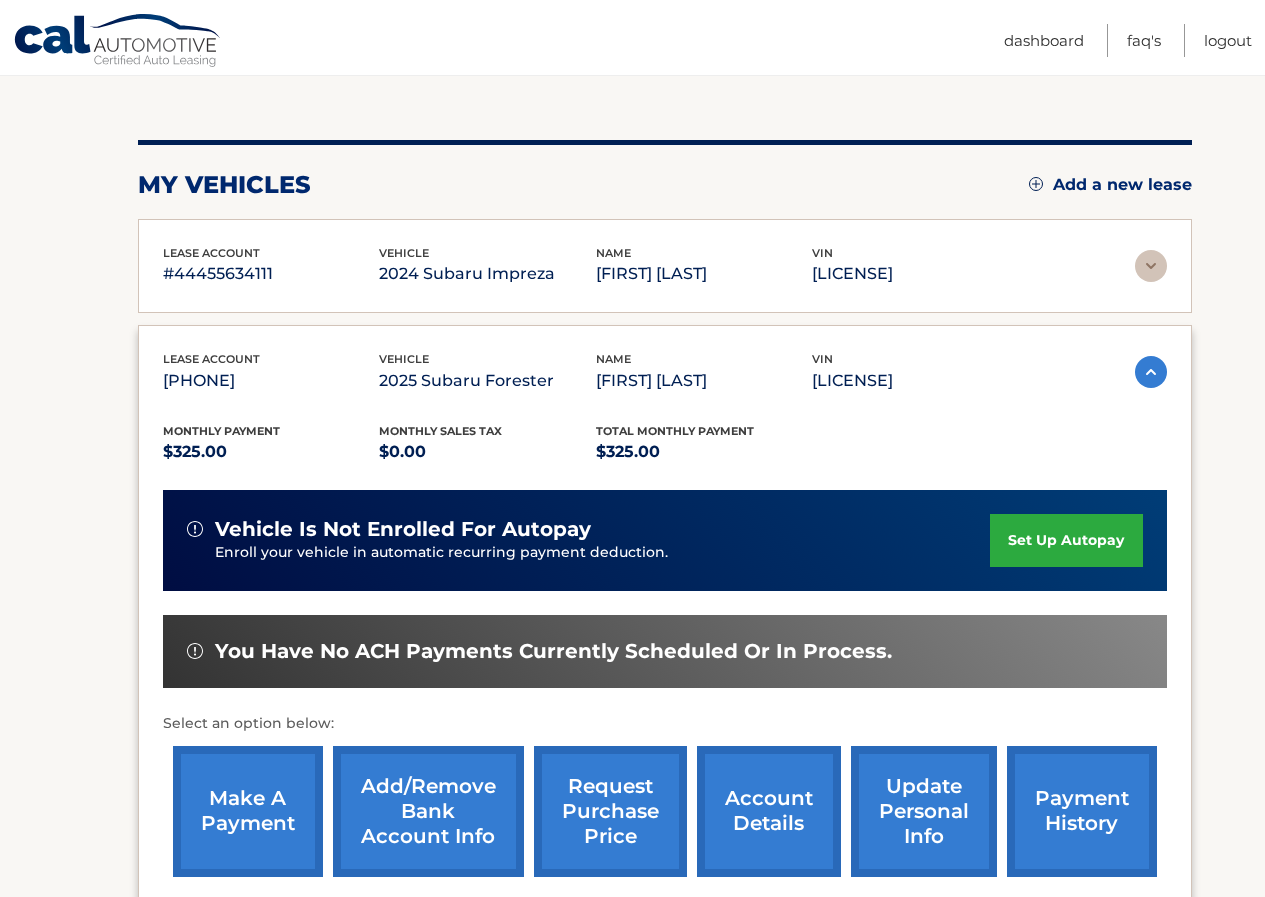 scroll, scrollTop: 200, scrollLeft: 0, axis: vertical 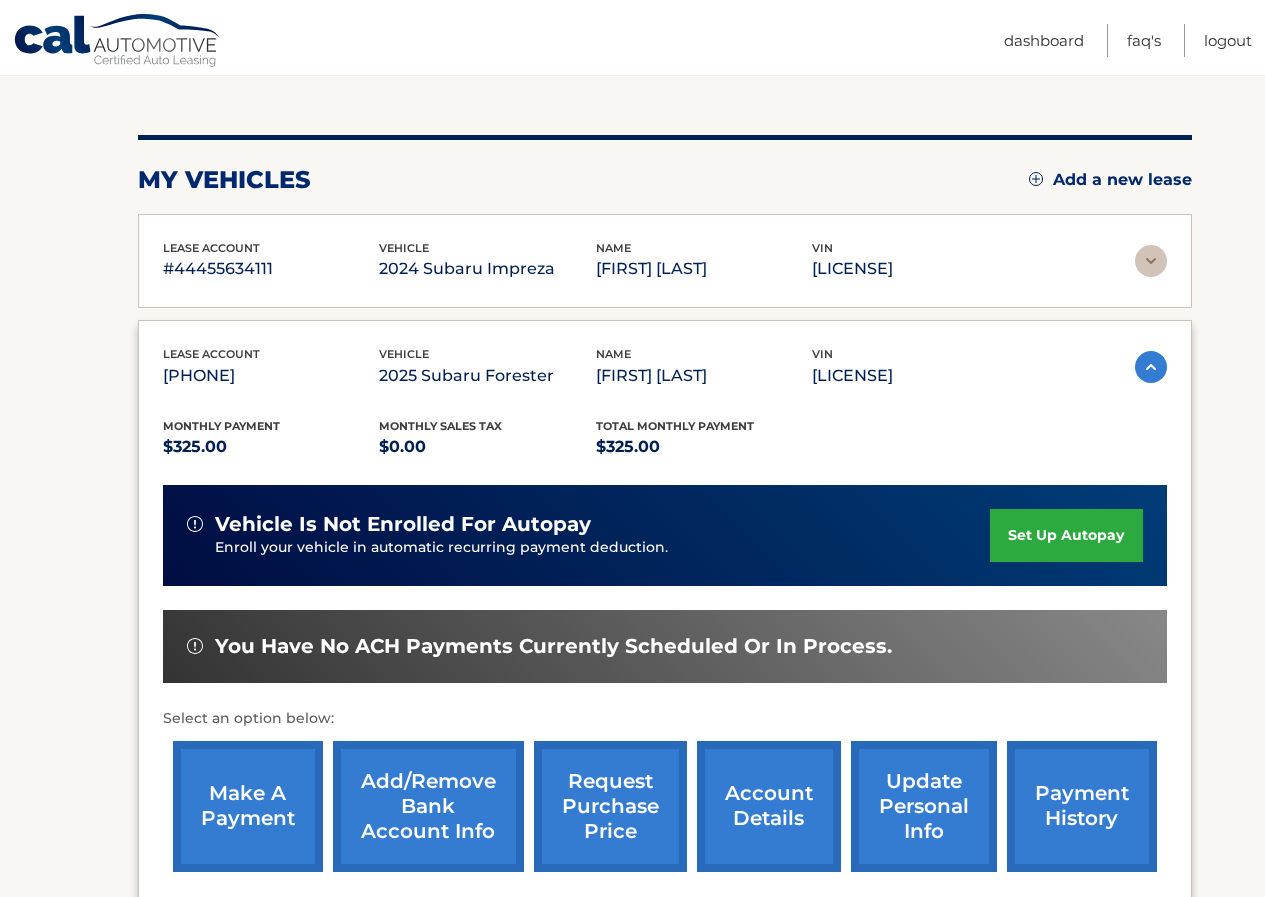 click on "make a payment" at bounding box center [248, 806] 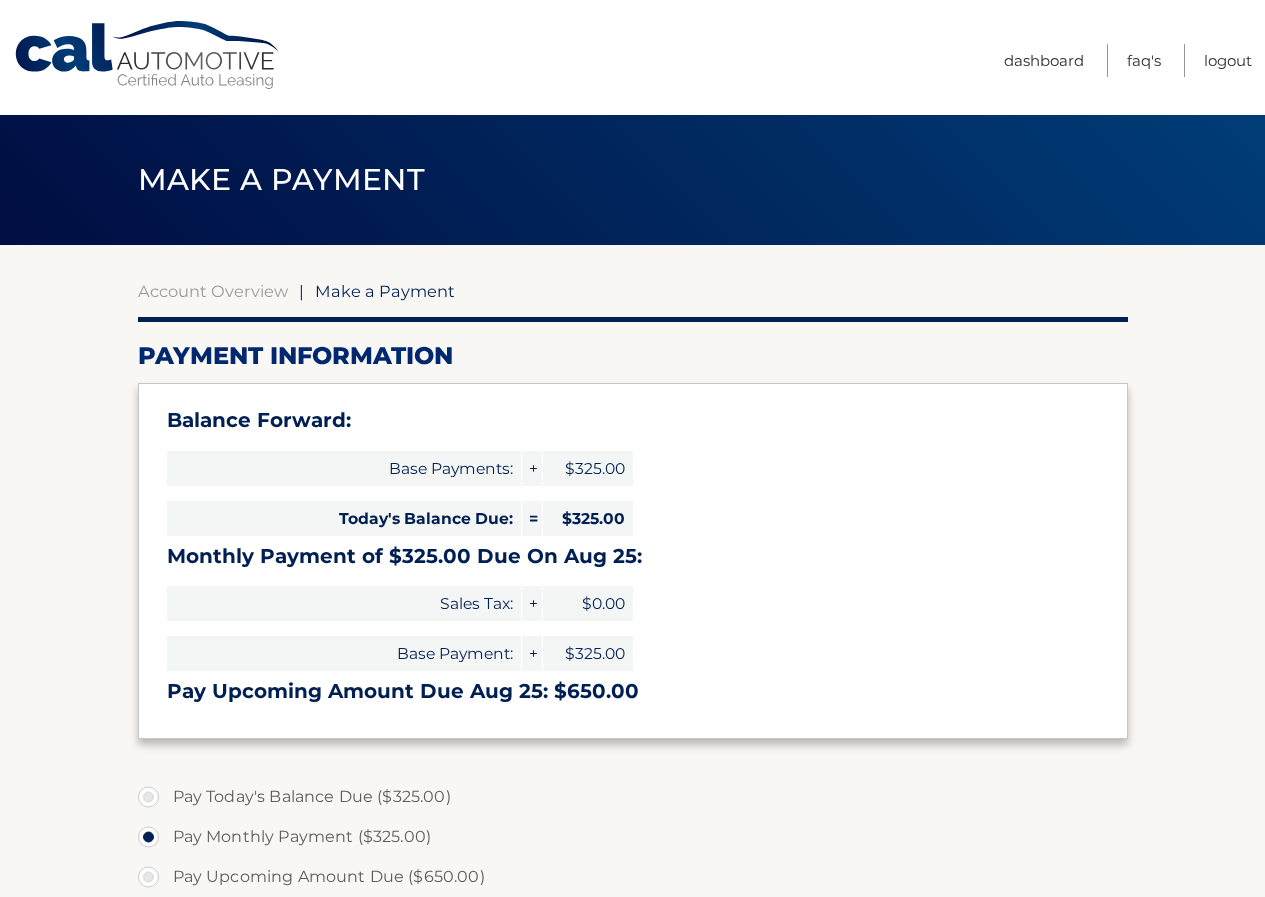 select on "[UUID]" 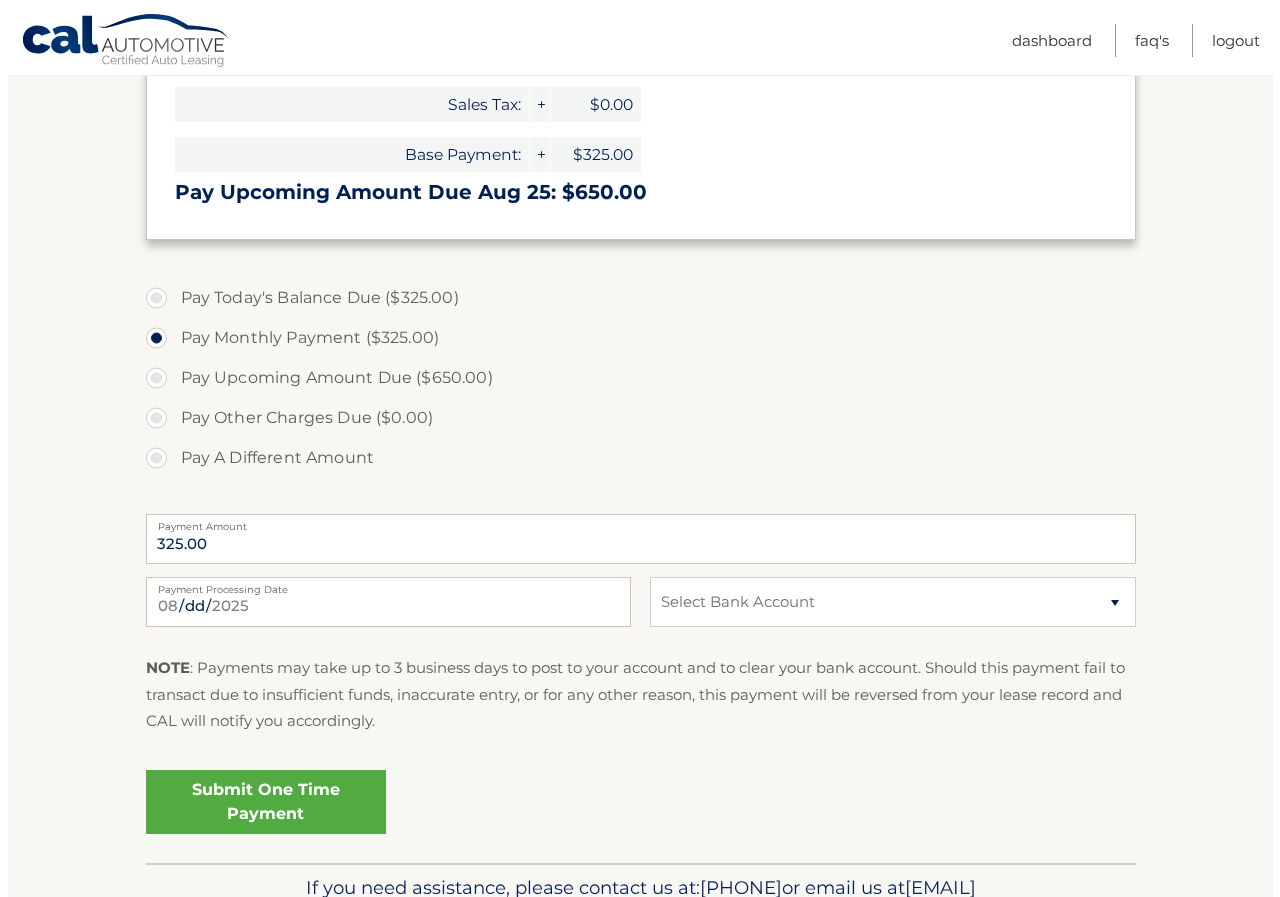 scroll, scrollTop: 500, scrollLeft: 0, axis: vertical 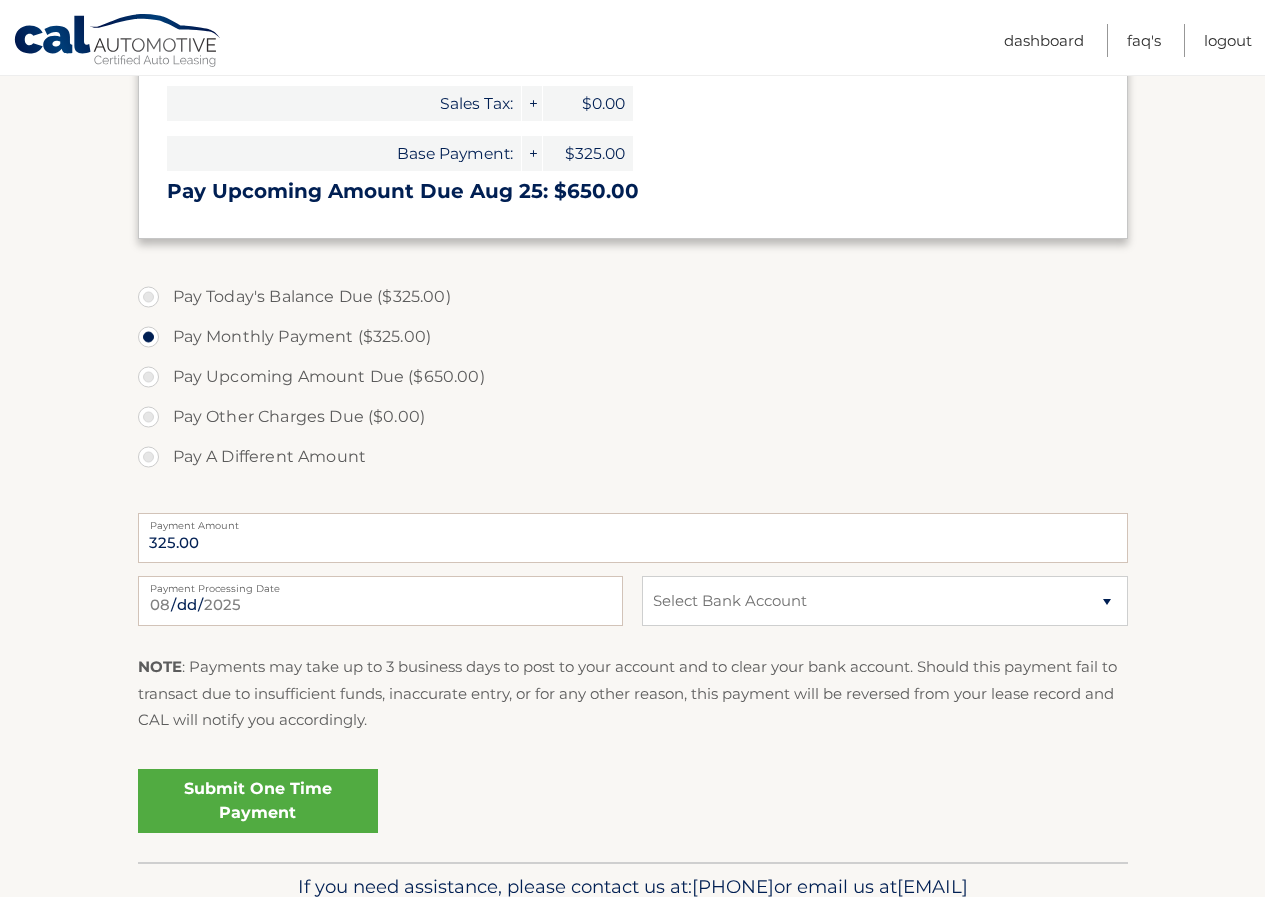 click on "Submit One Time Payment" at bounding box center (258, 801) 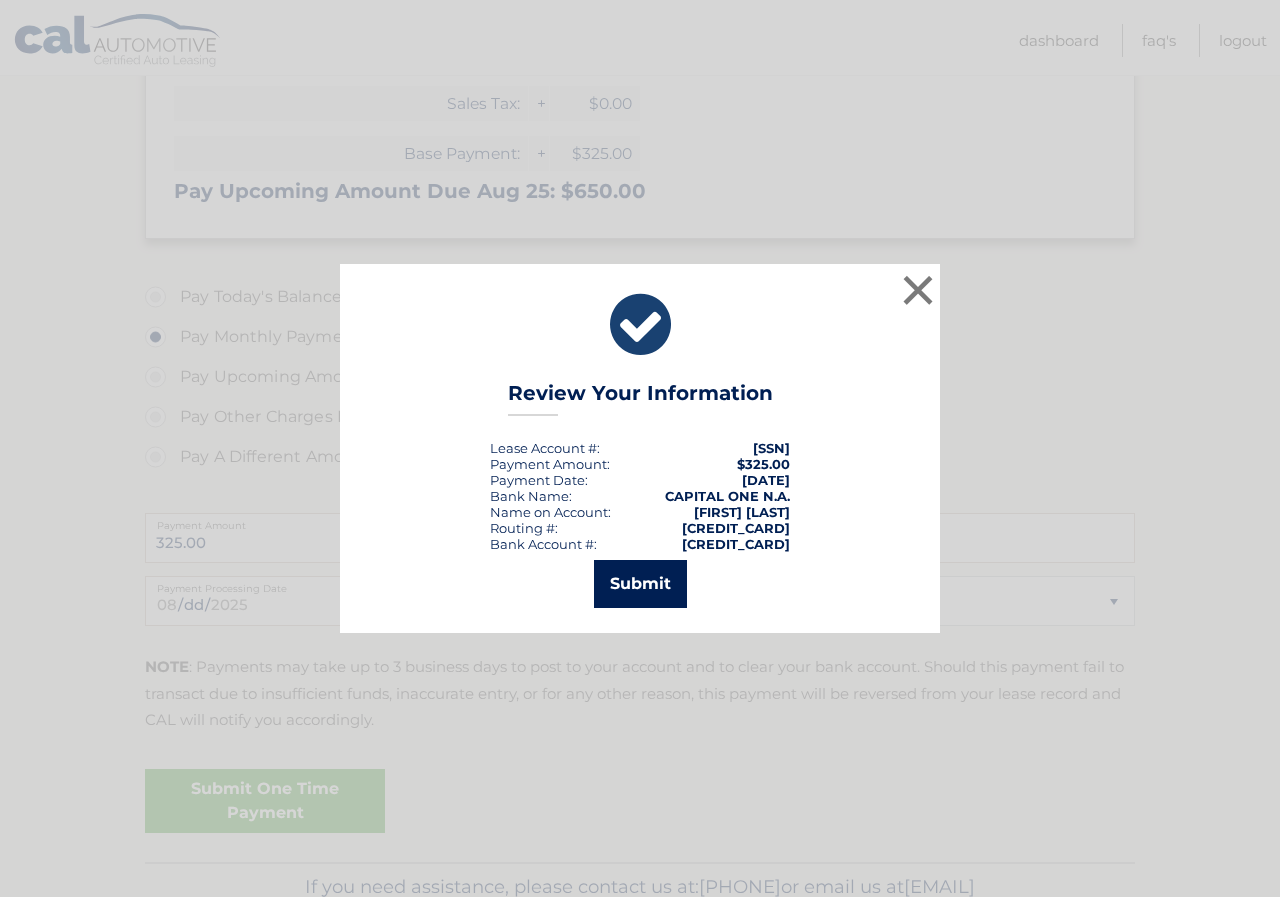 click on "Submit" at bounding box center [640, 584] 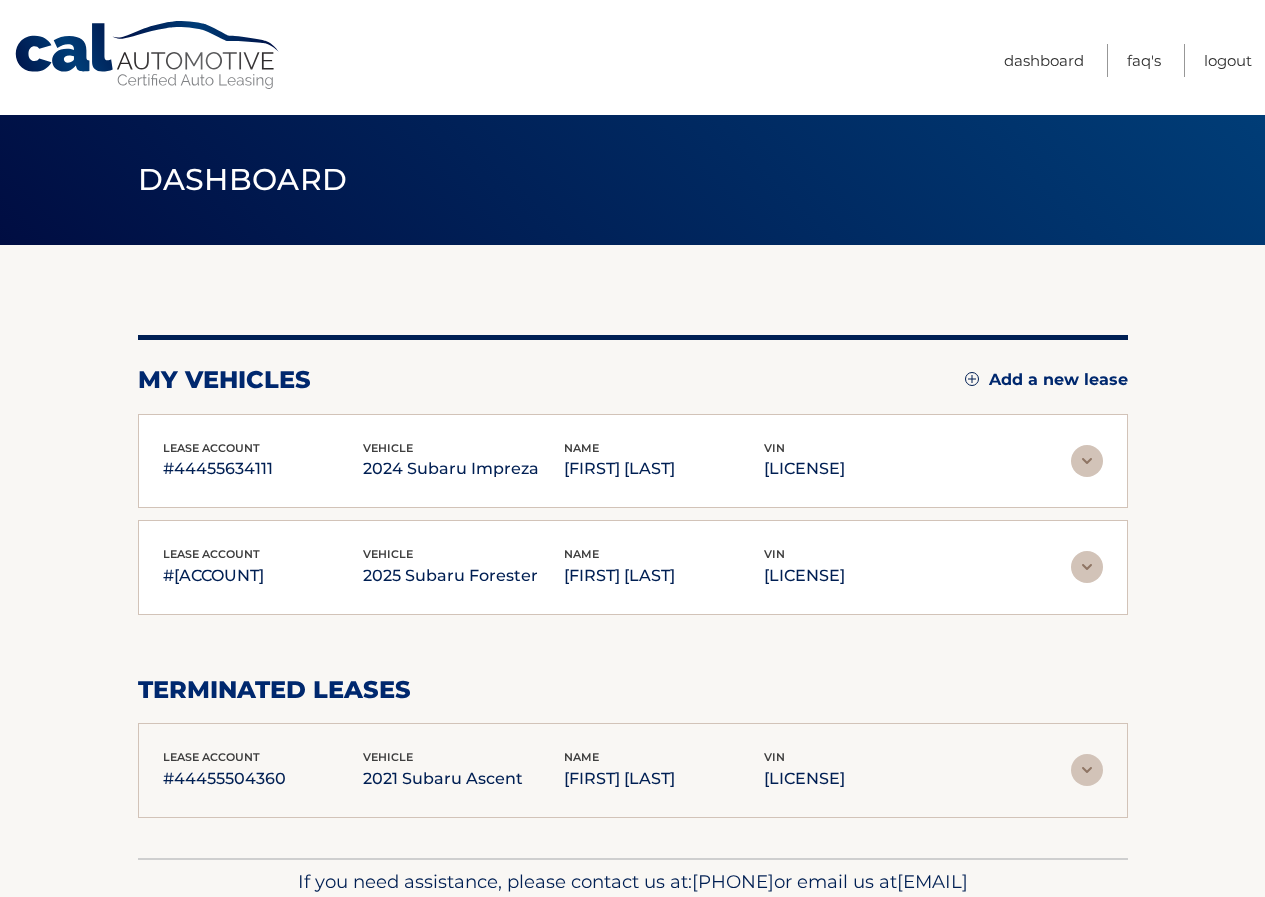 scroll, scrollTop: 0, scrollLeft: 0, axis: both 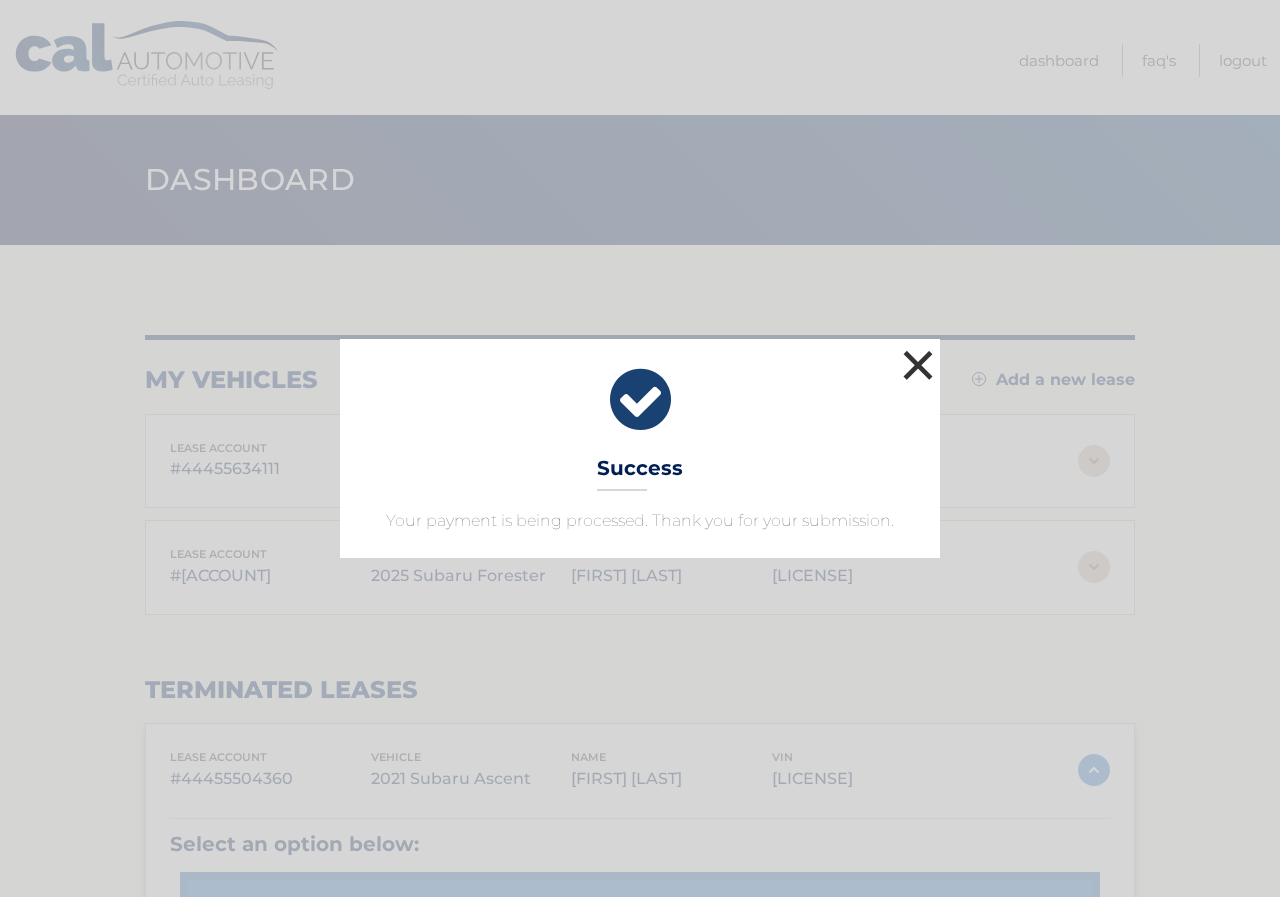 click on "×" at bounding box center (918, 365) 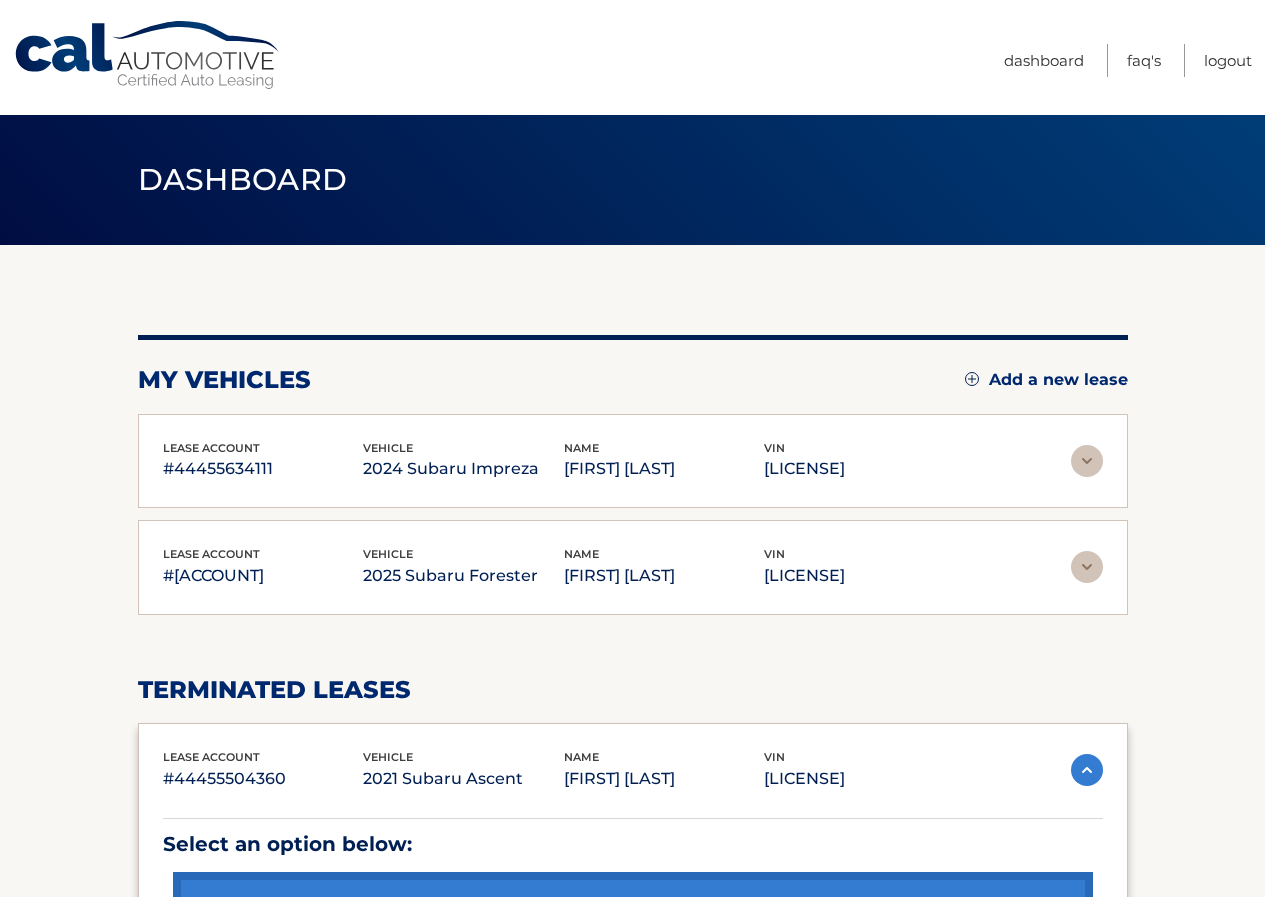 click on "lease account
#[ACCOUNT]
vehicle
2025 Subaru Forester
name
[FIRST] [LAST]
vin
[LICENSE]" at bounding box center (633, 567) 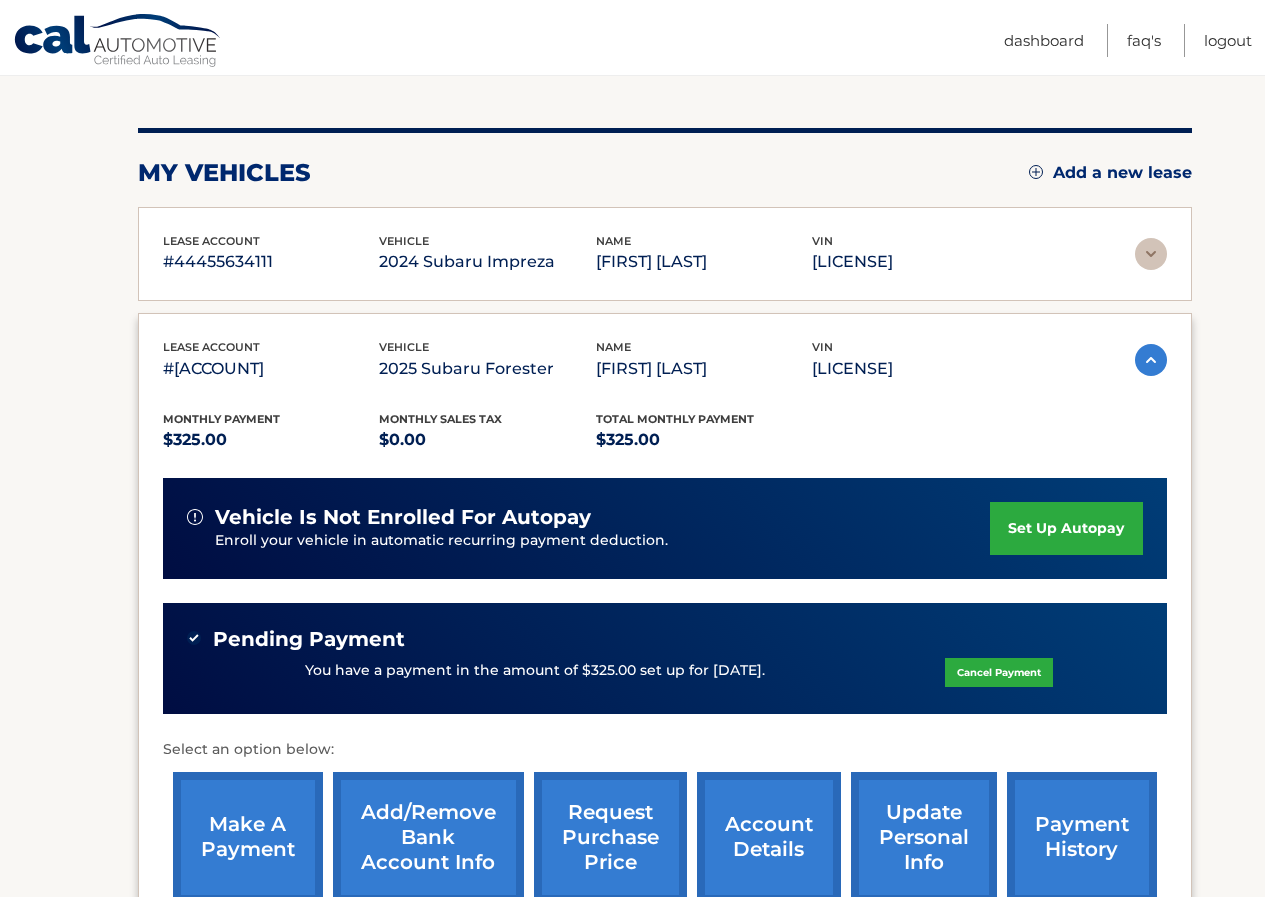 scroll, scrollTop: 300, scrollLeft: 0, axis: vertical 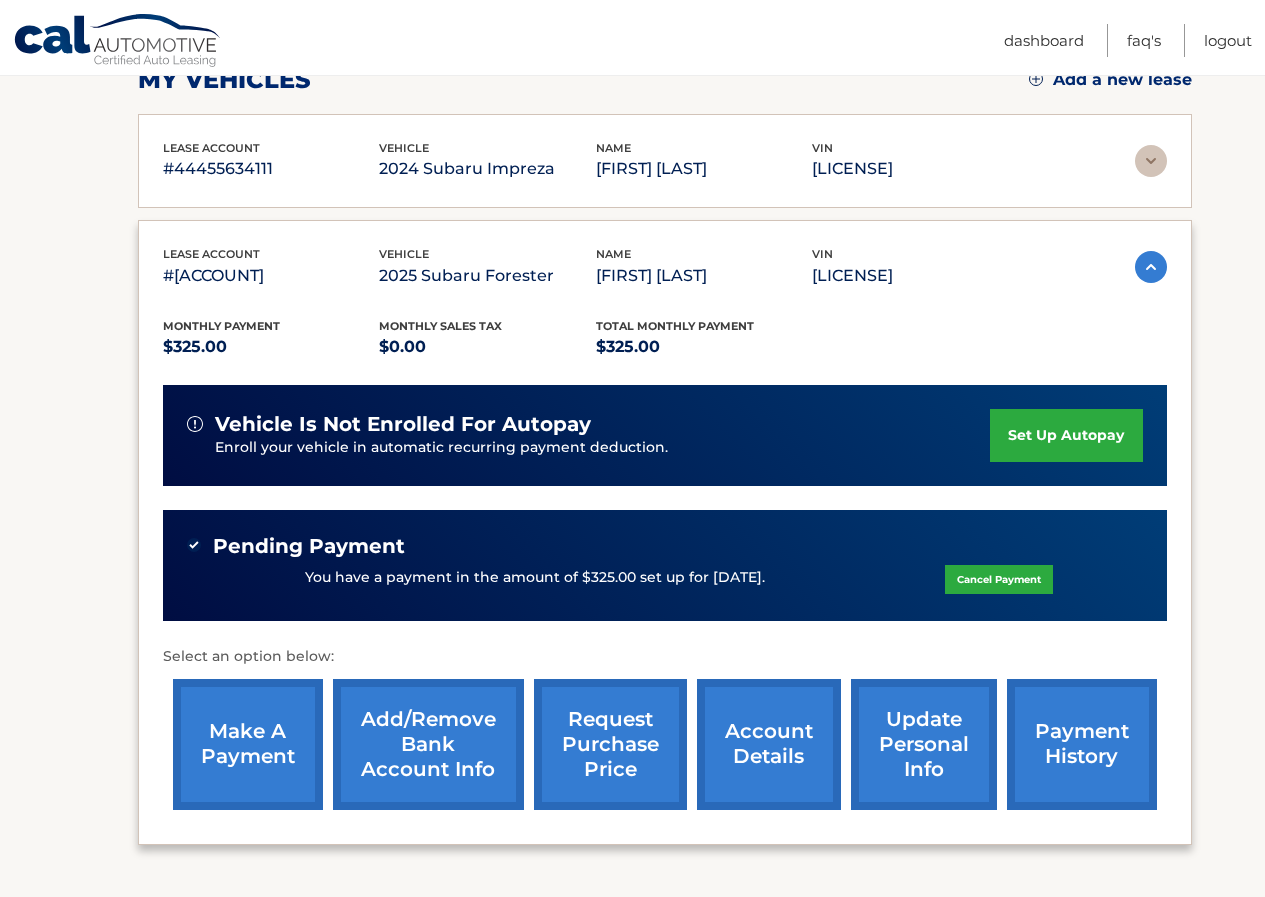 click on "payment history" at bounding box center [1082, 744] 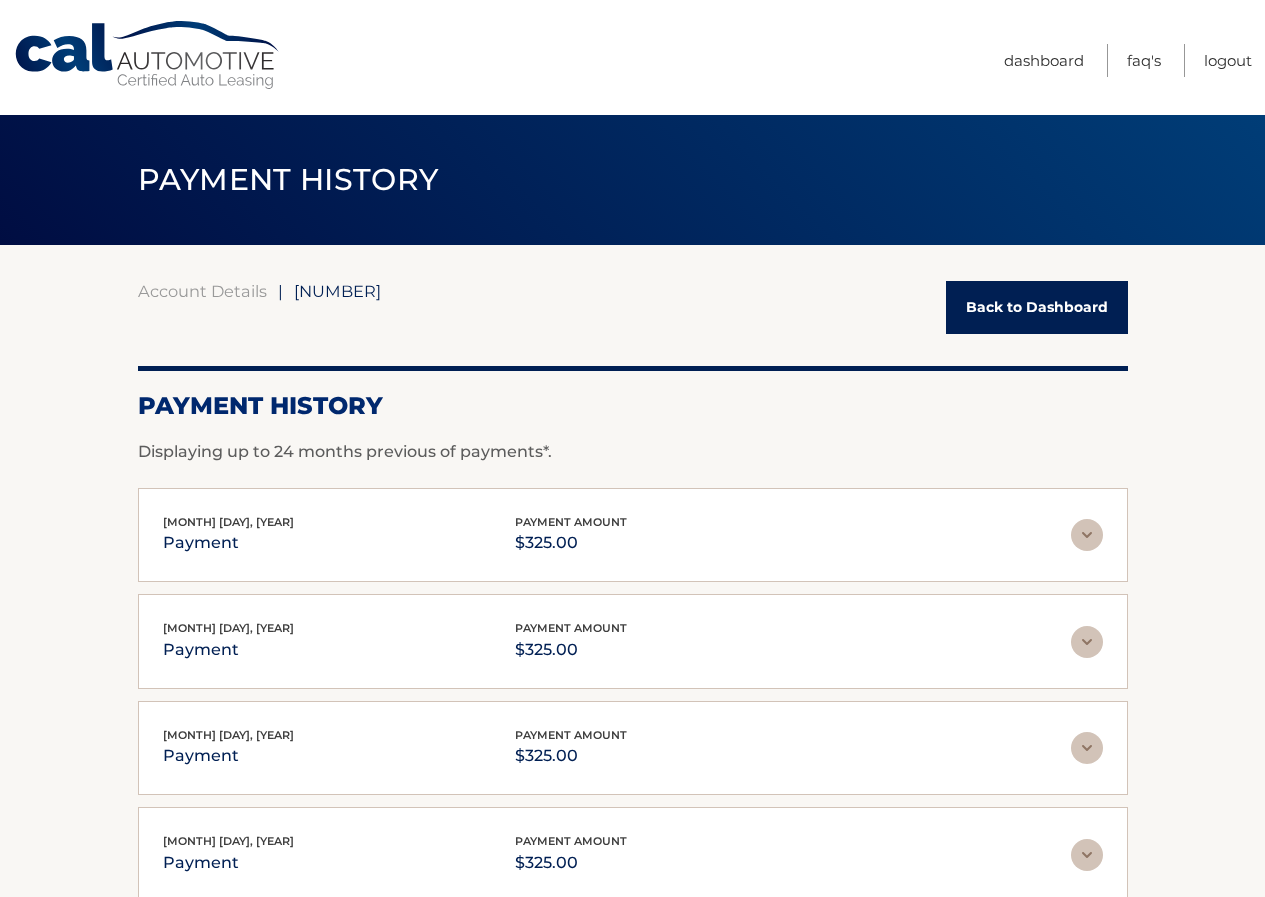 scroll, scrollTop: 0, scrollLeft: 0, axis: both 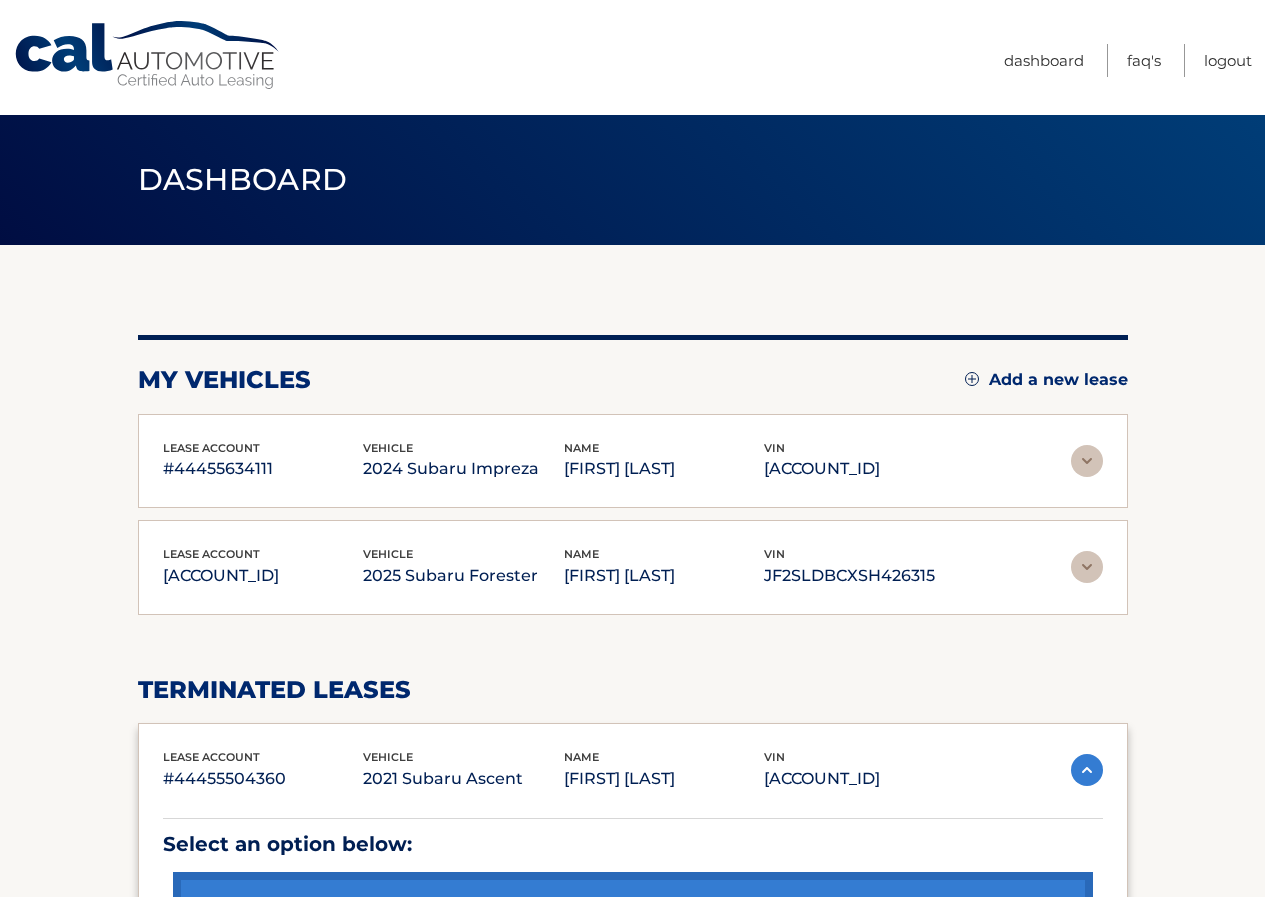 click on "2025 Subaru Forester" at bounding box center (463, 576) 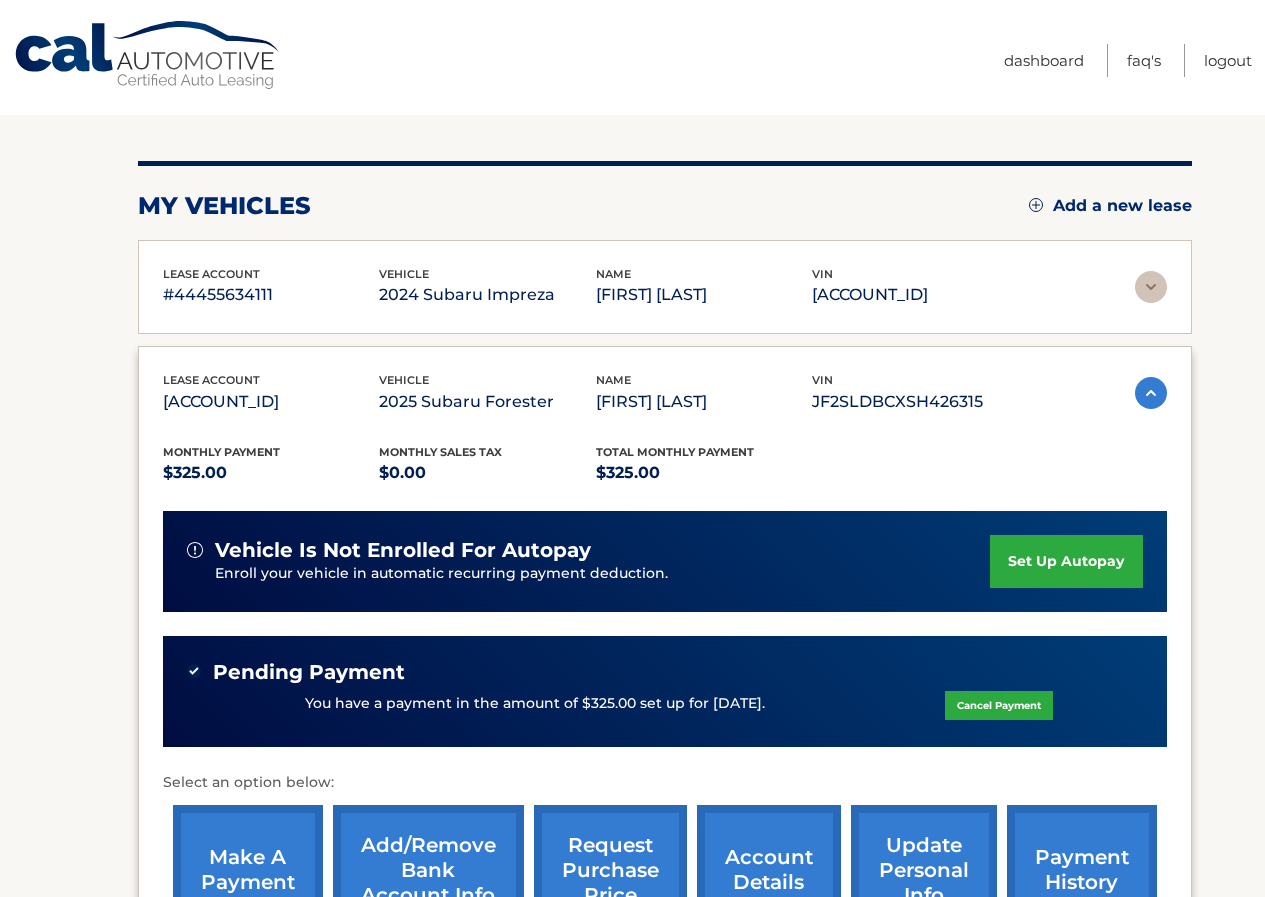 scroll, scrollTop: 200, scrollLeft: 0, axis: vertical 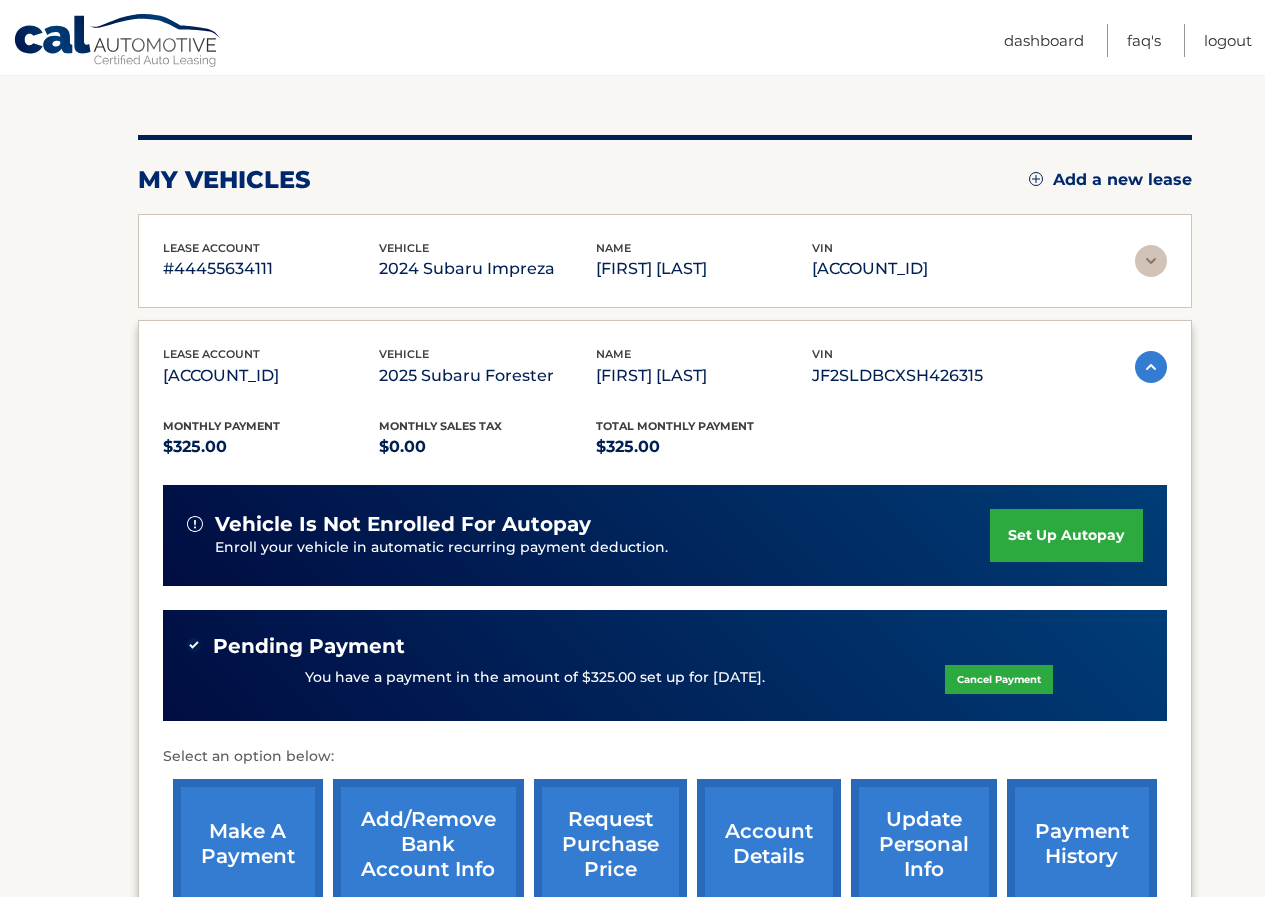 click on "[FIRST] [LAST]" at bounding box center (704, 269) 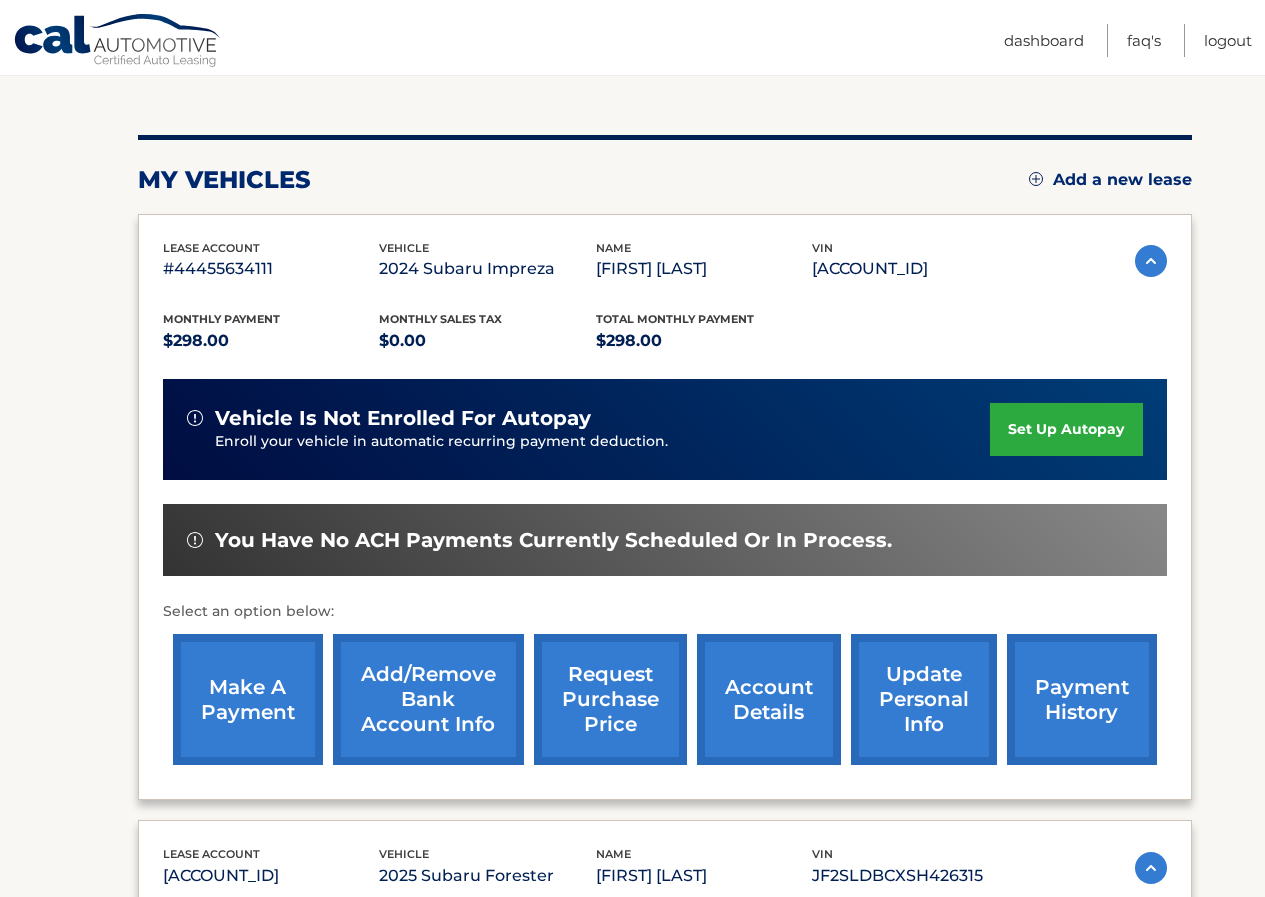 click on "payment history" at bounding box center (1082, 699) 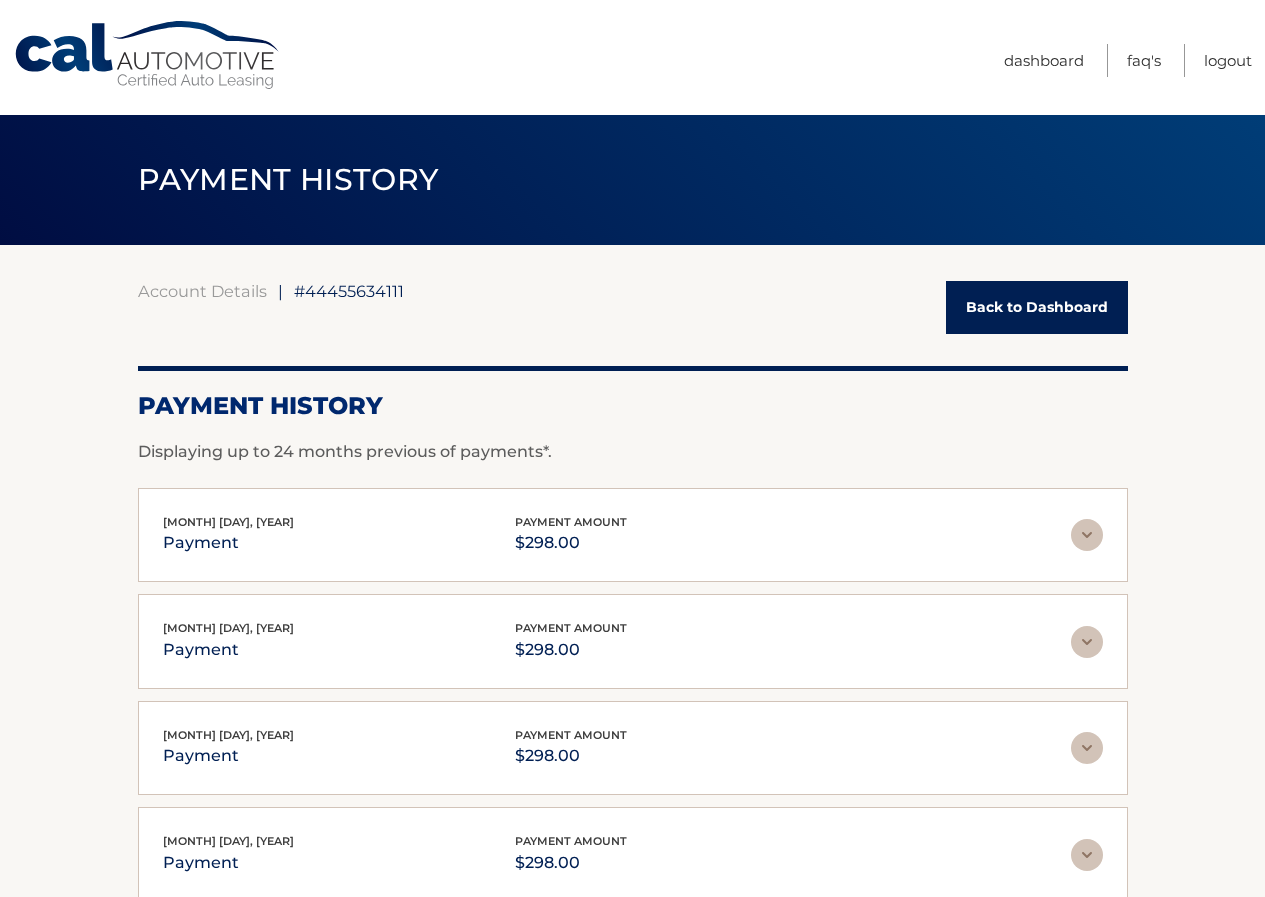 scroll, scrollTop: 0, scrollLeft: 0, axis: both 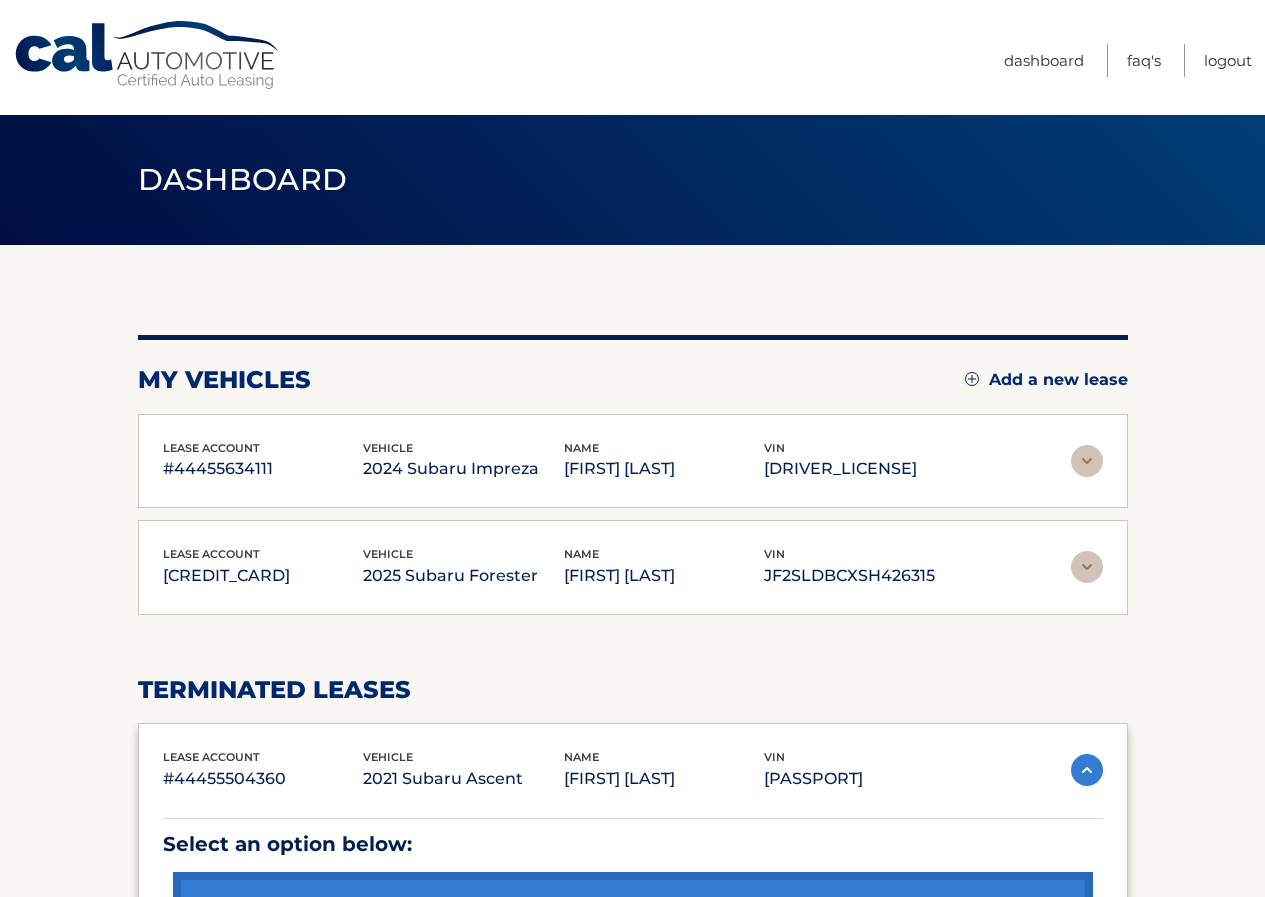click on "[DRIVER_LICENSE]" at bounding box center (864, 469) 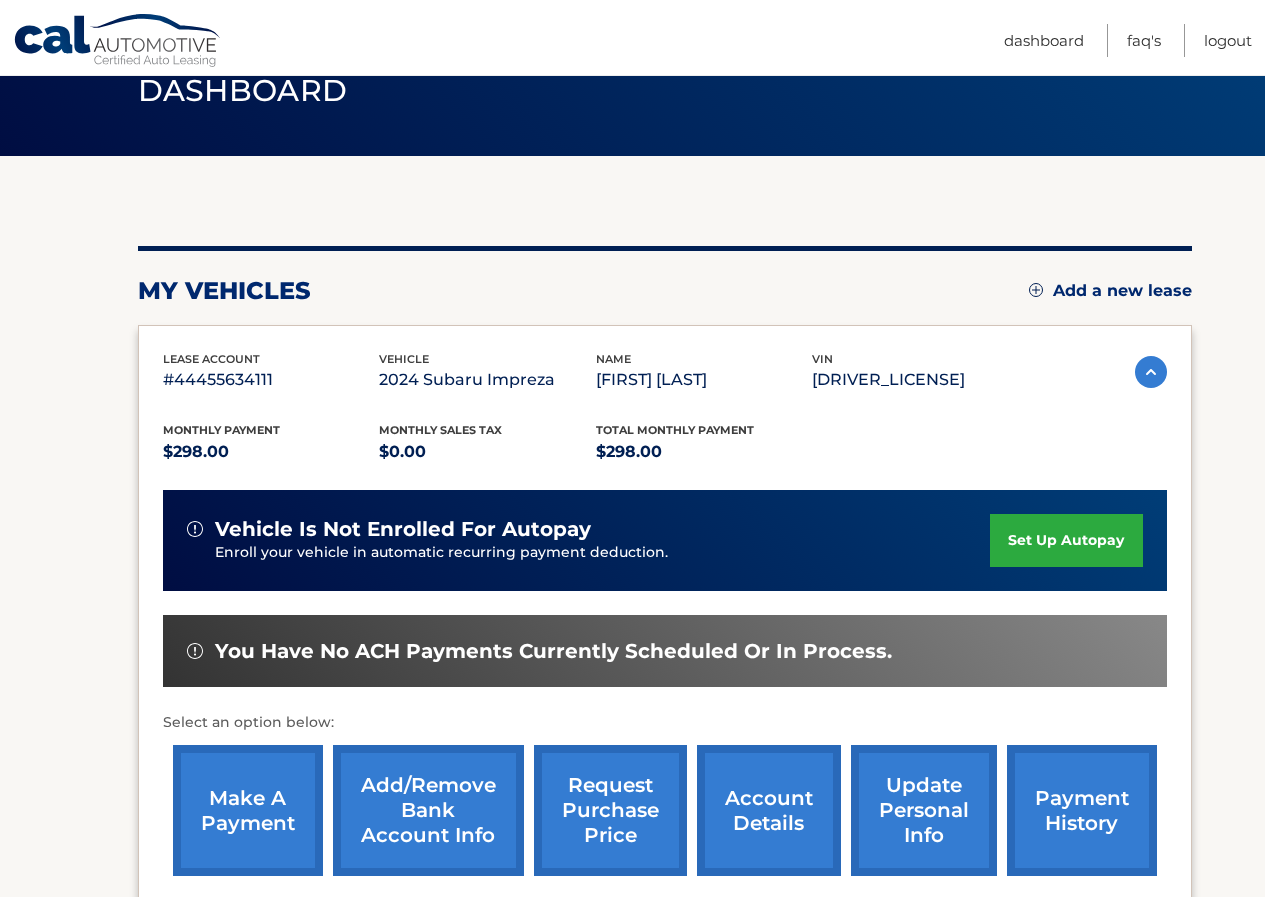 scroll, scrollTop: 300, scrollLeft: 0, axis: vertical 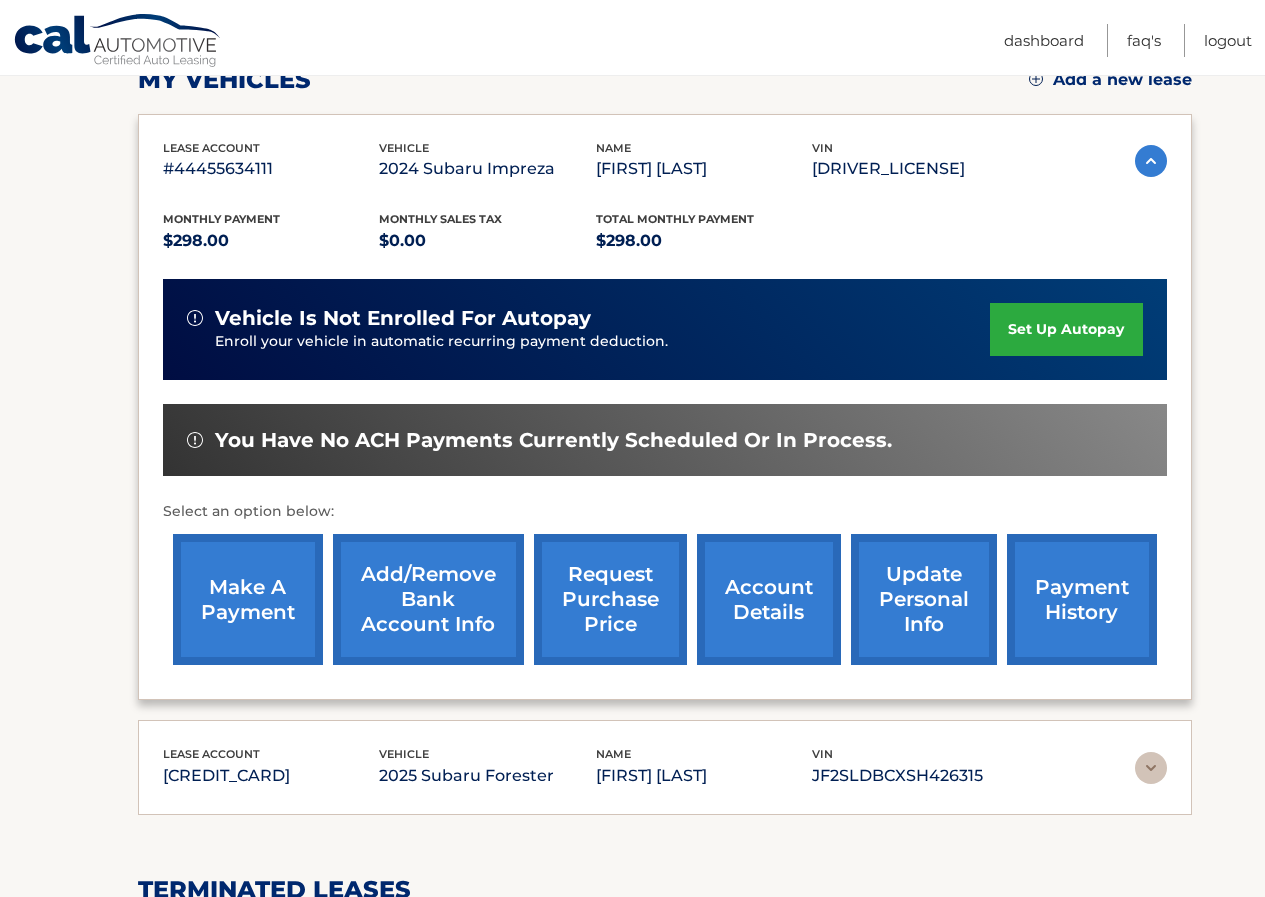 click on "make a payment" at bounding box center (248, 599) 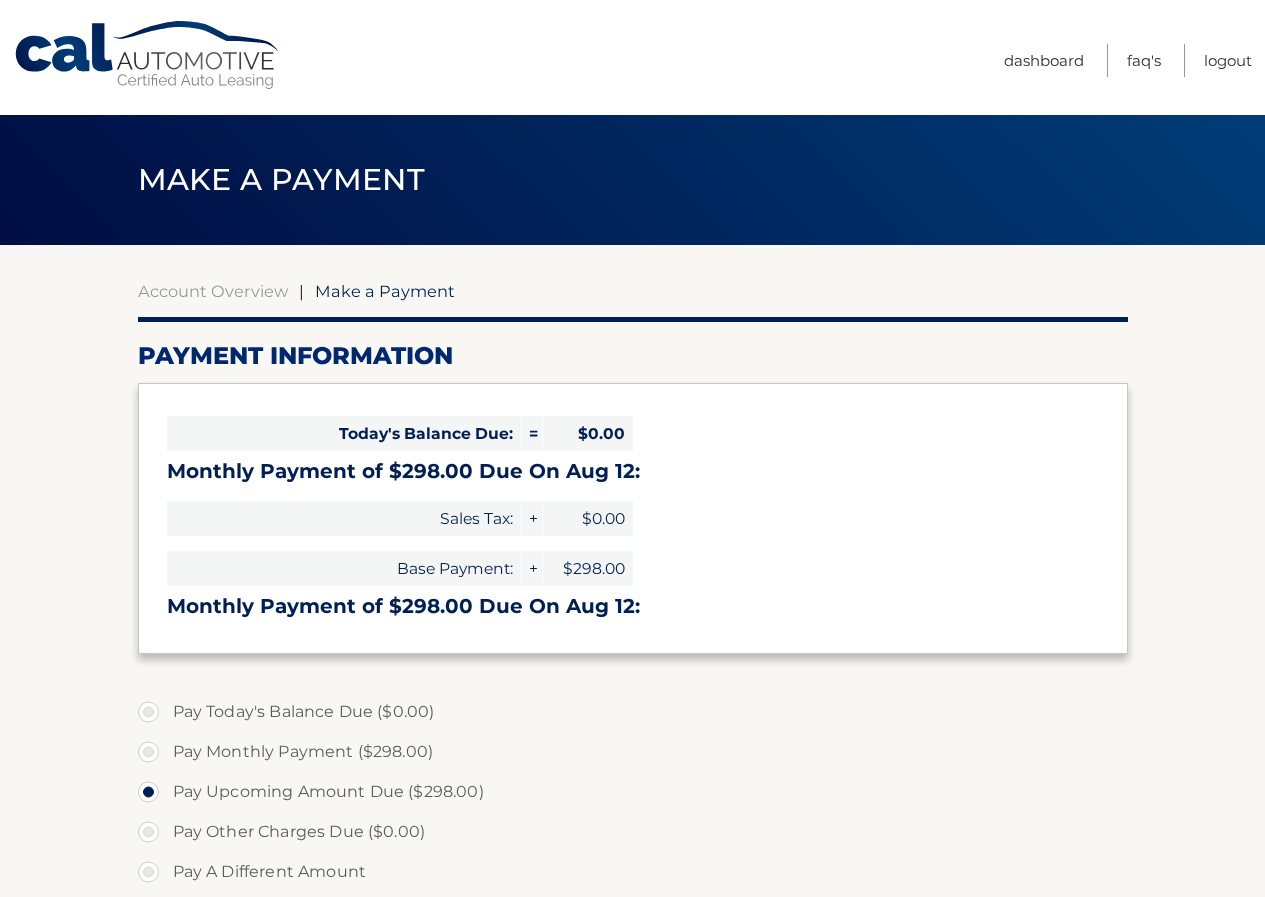 select on "NTliMWI3NWMtOGZmNS00NDQxLTlmZDktMDM2Yjc1NzhlN2Rh" 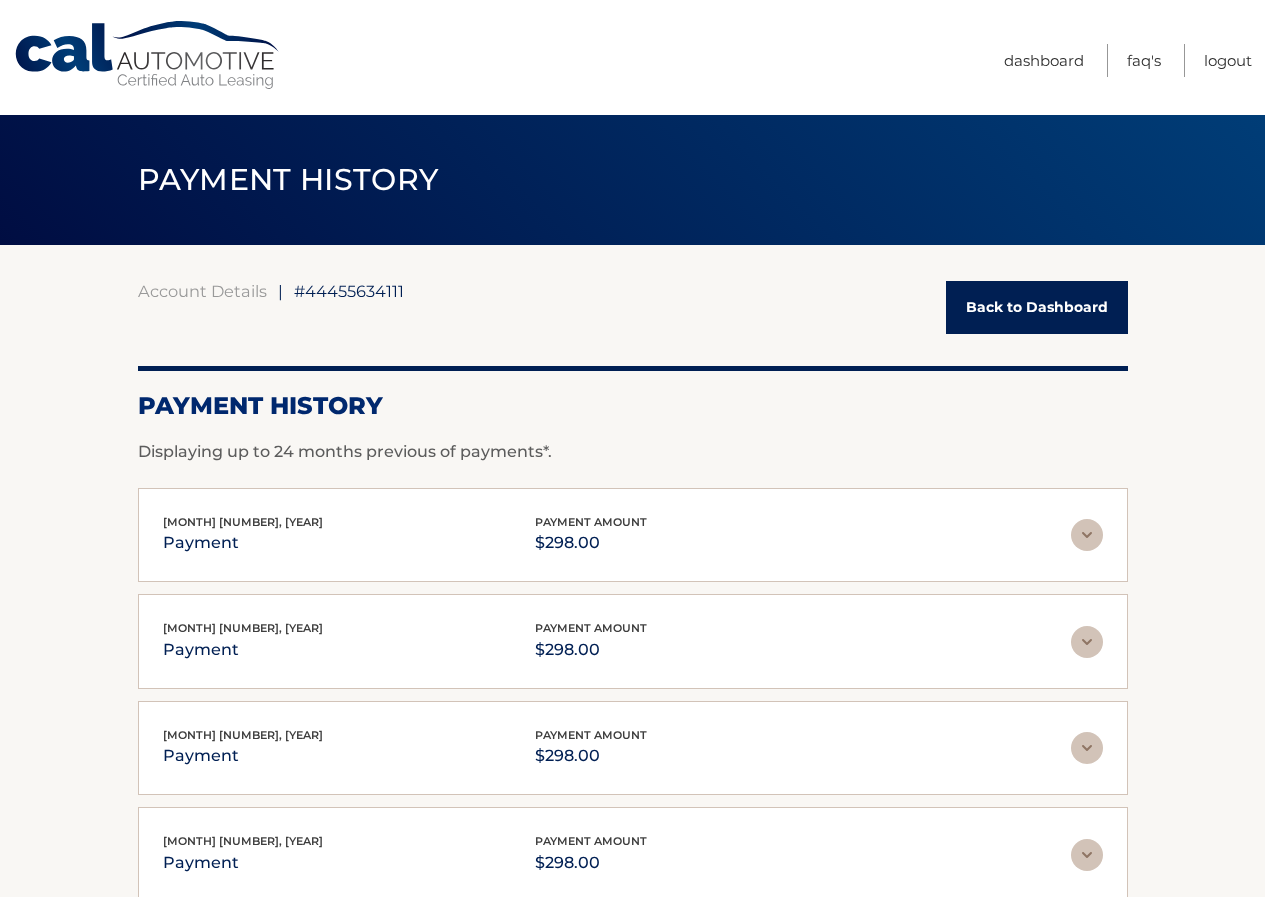 scroll, scrollTop: 0, scrollLeft: 0, axis: both 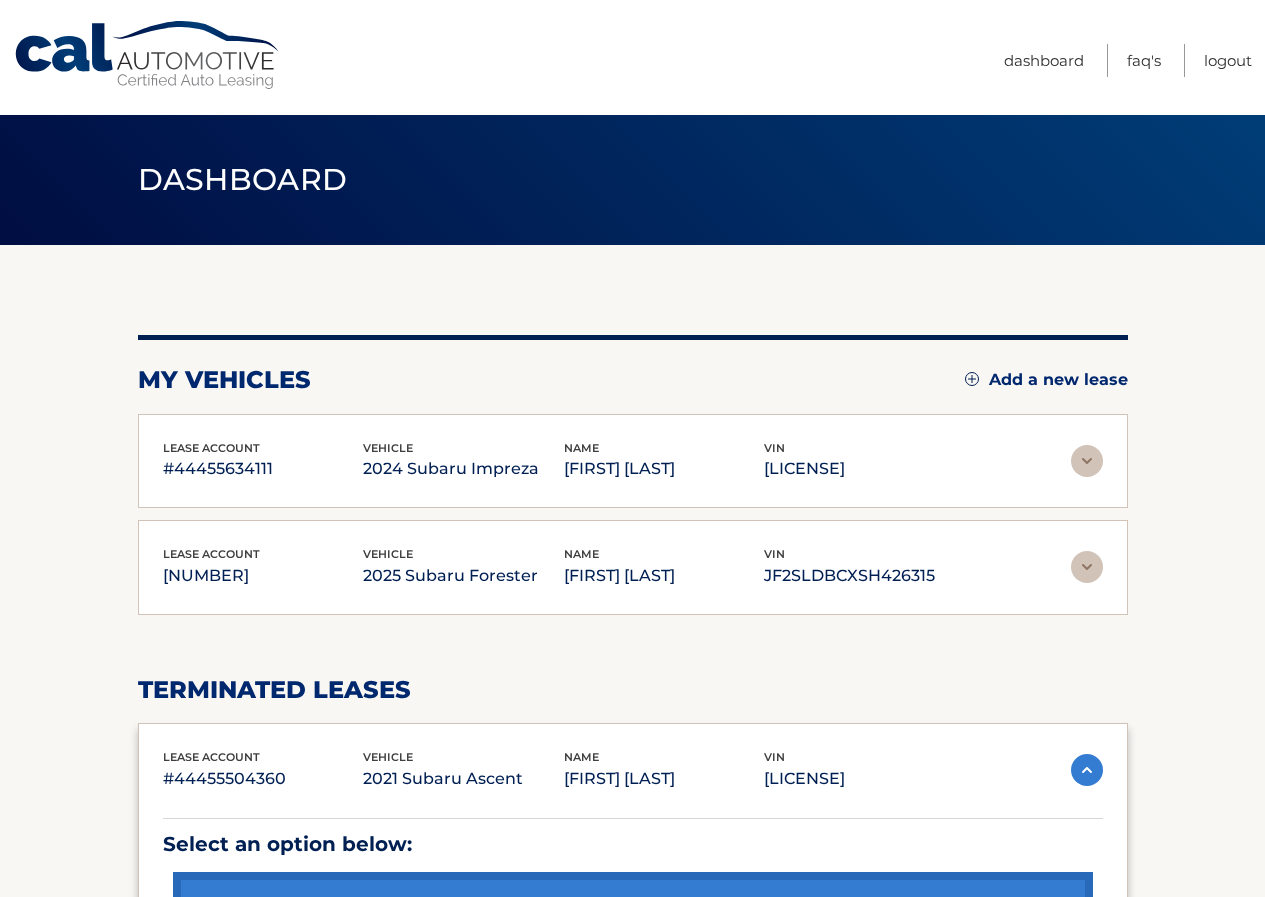 click at bounding box center [1087, 770] 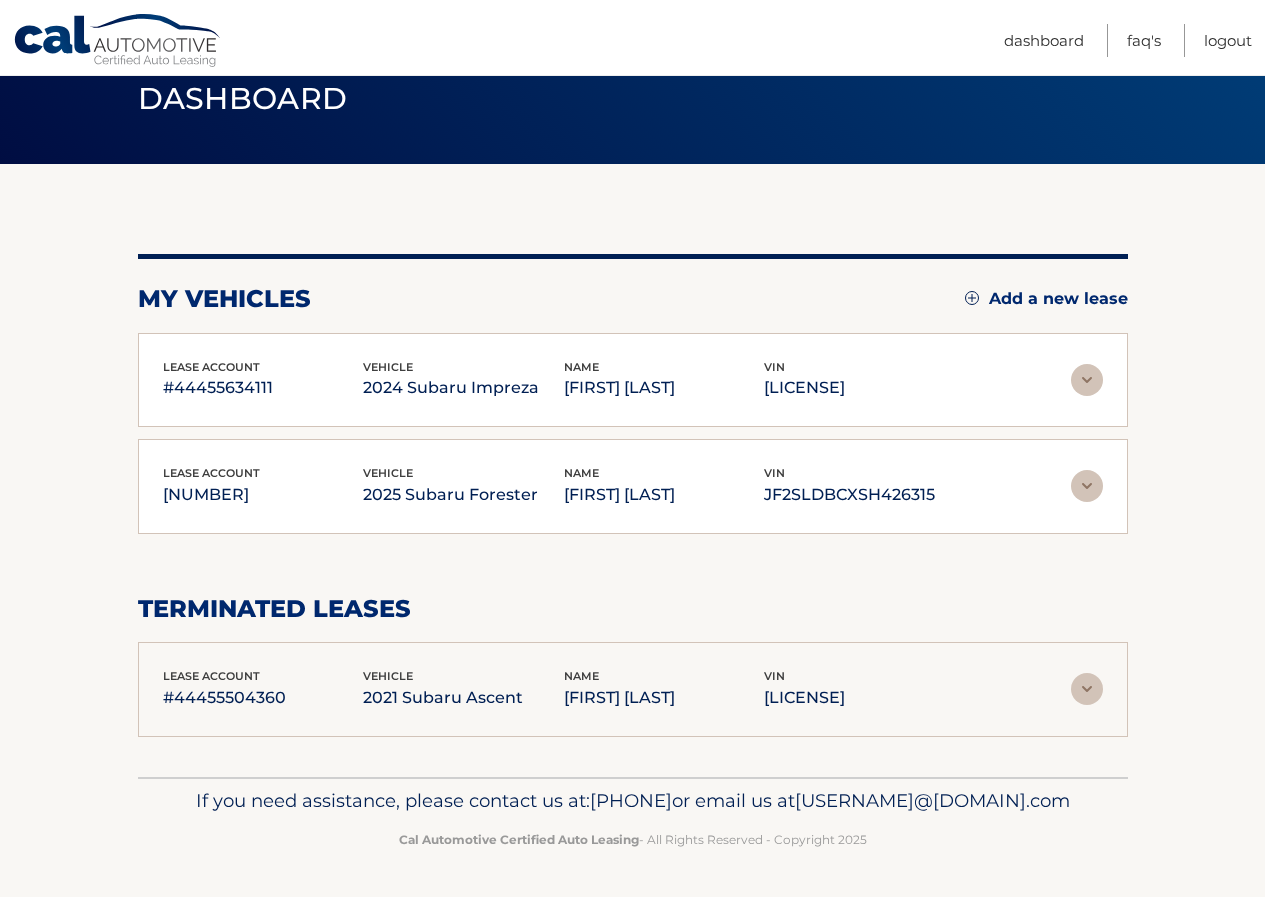 scroll, scrollTop: 112, scrollLeft: 0, axis: vertical 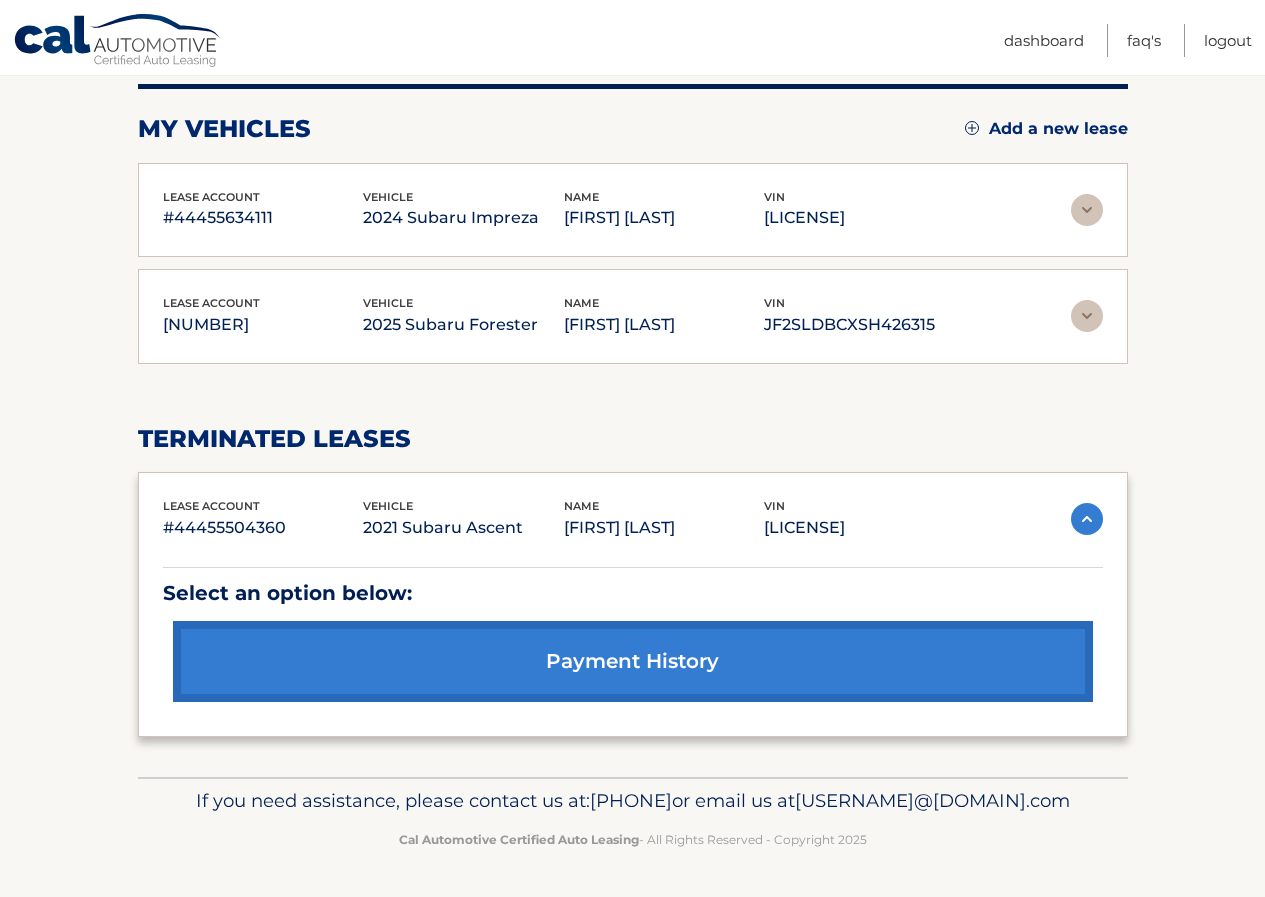 click on "payment history" at bounding box center [633, 661] 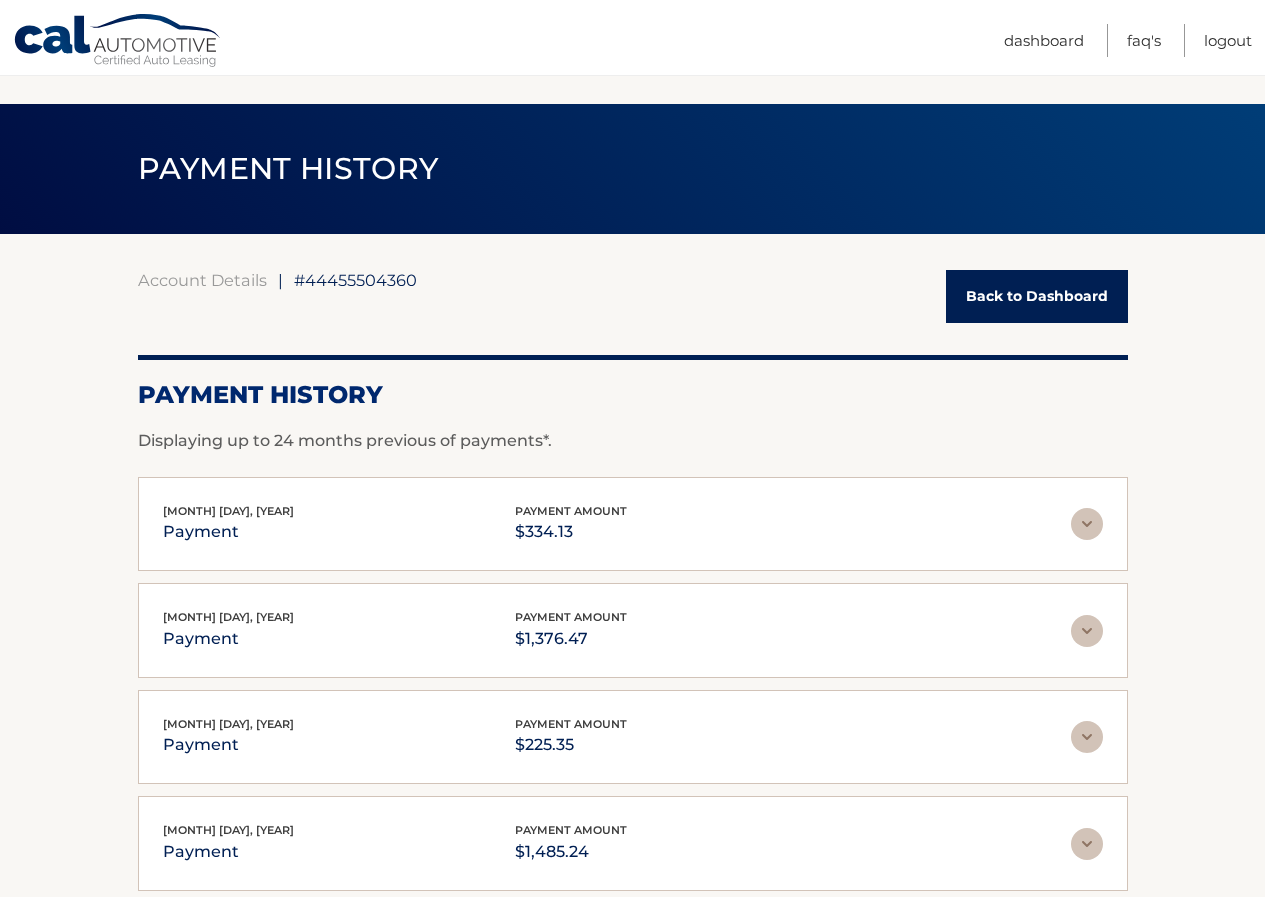 scroll, scrollTop: 0, scrollLeft: 0, axis: both 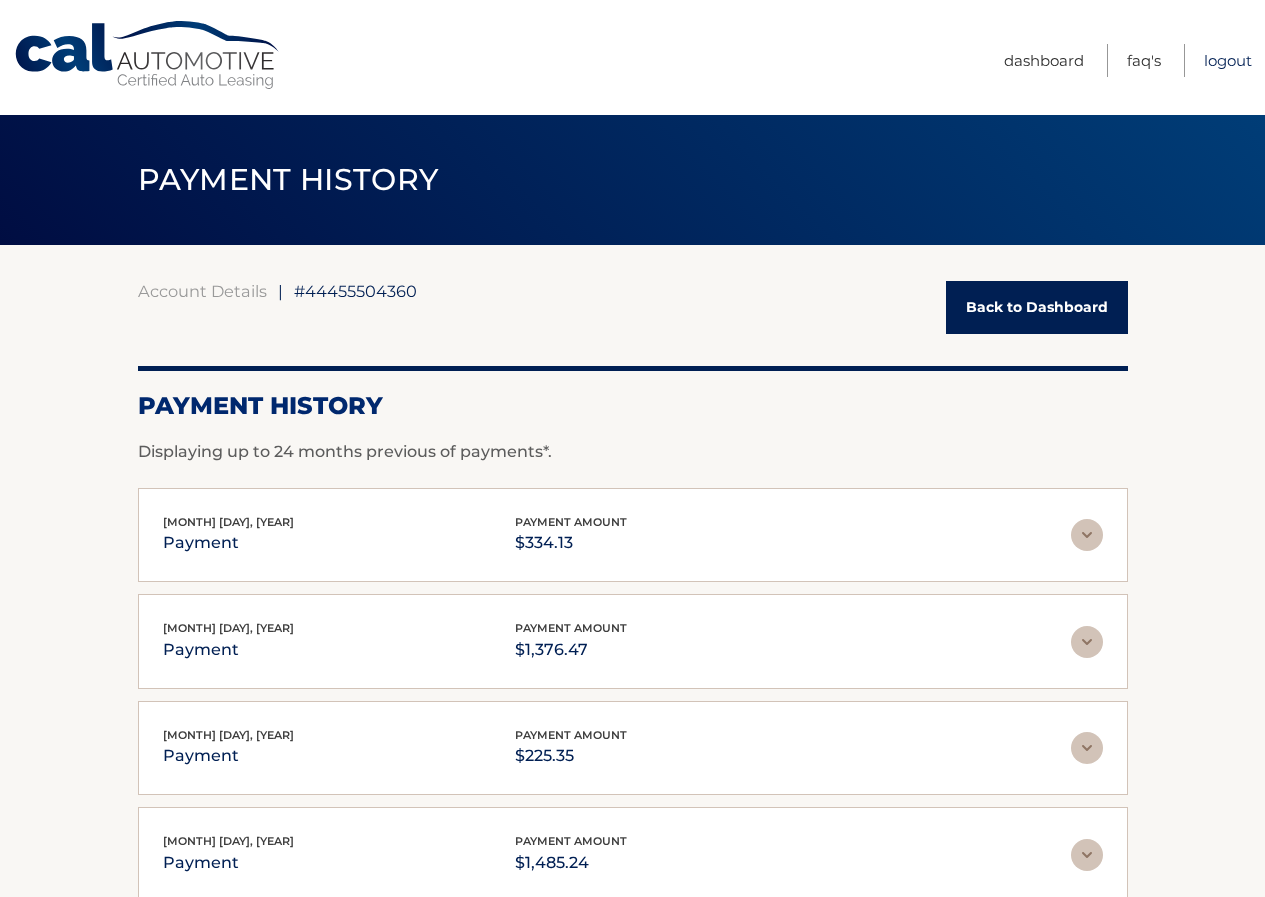 click on "Logout" at bounding box center [1228, 60] 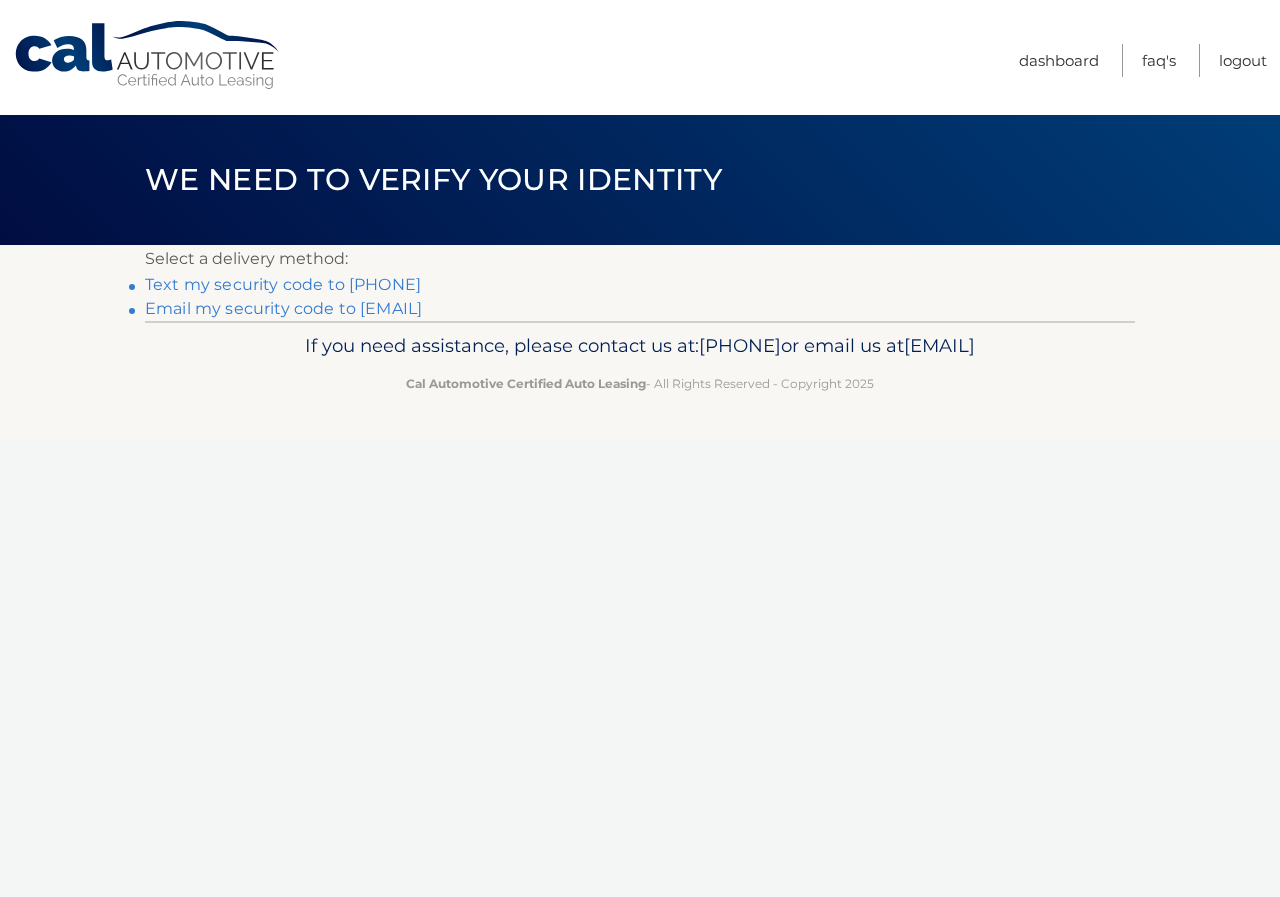 scroll, scrollTop: 0, scrollLeft: 0, axis: both 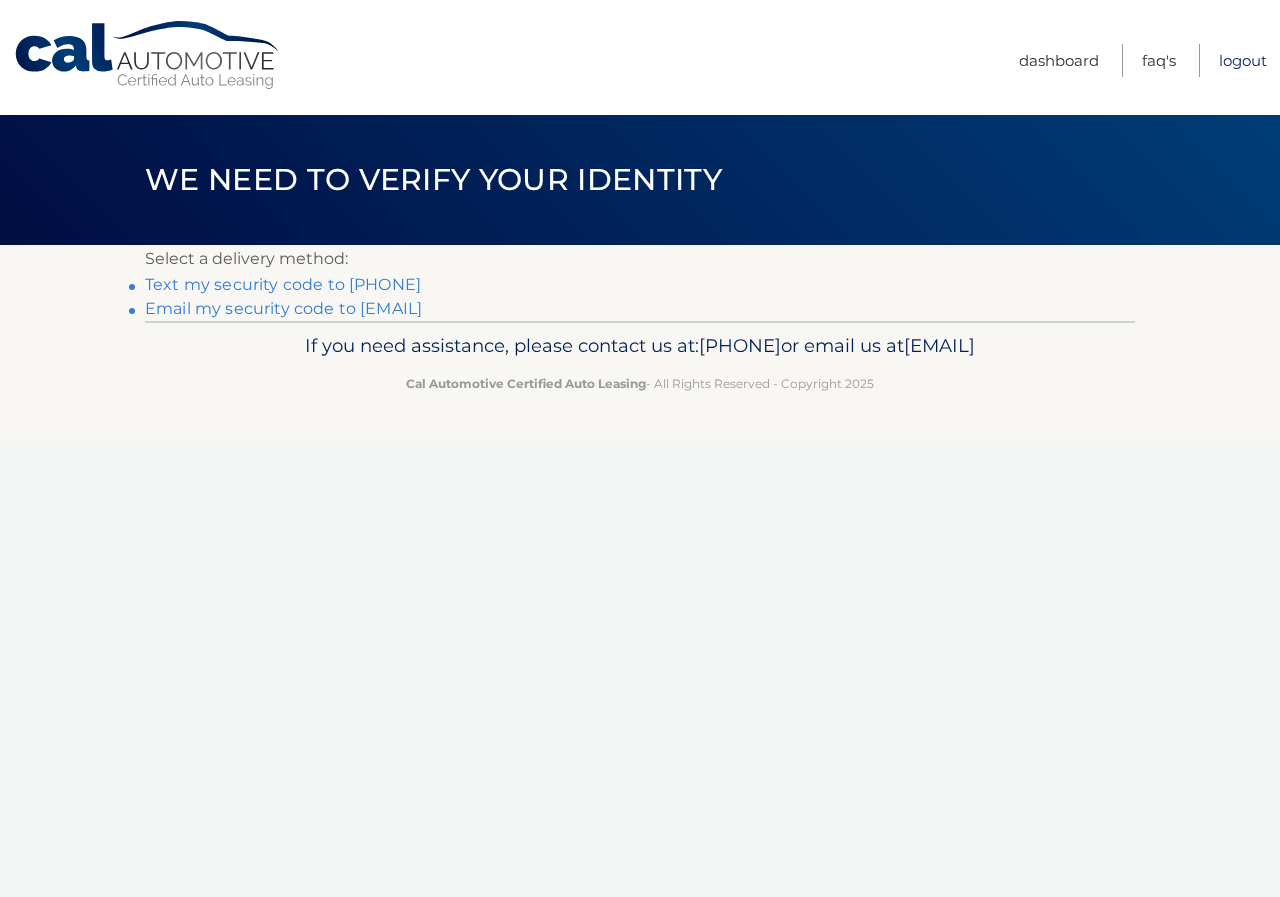click on "Logout" at bounding box center (1243, 60) 